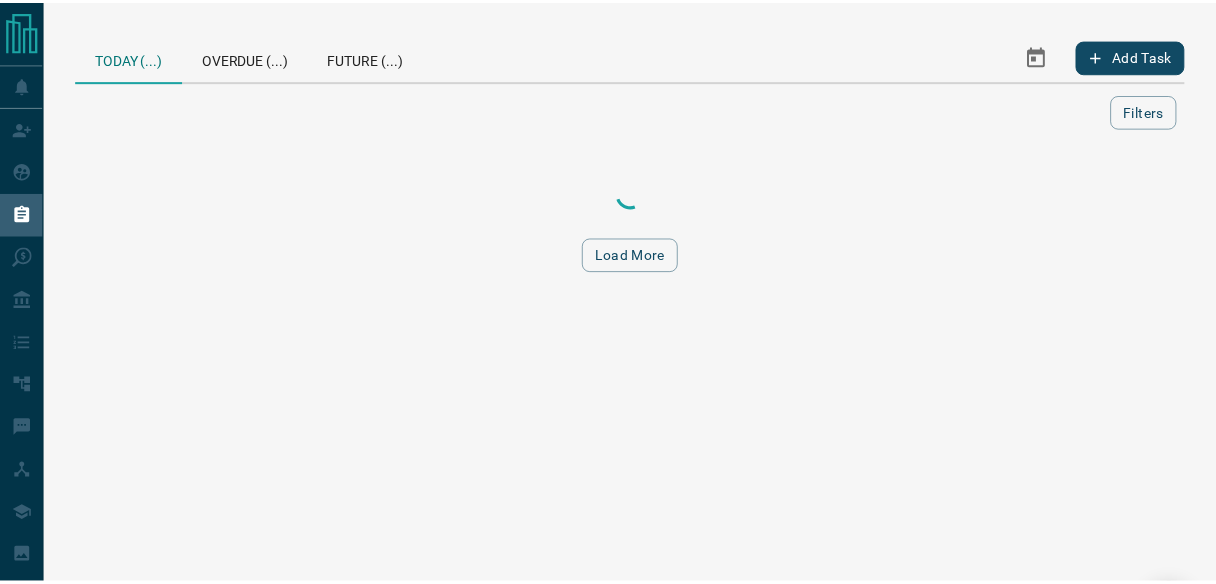 scroll, scrollTop: 0, scrollLeft: 0, axis: both 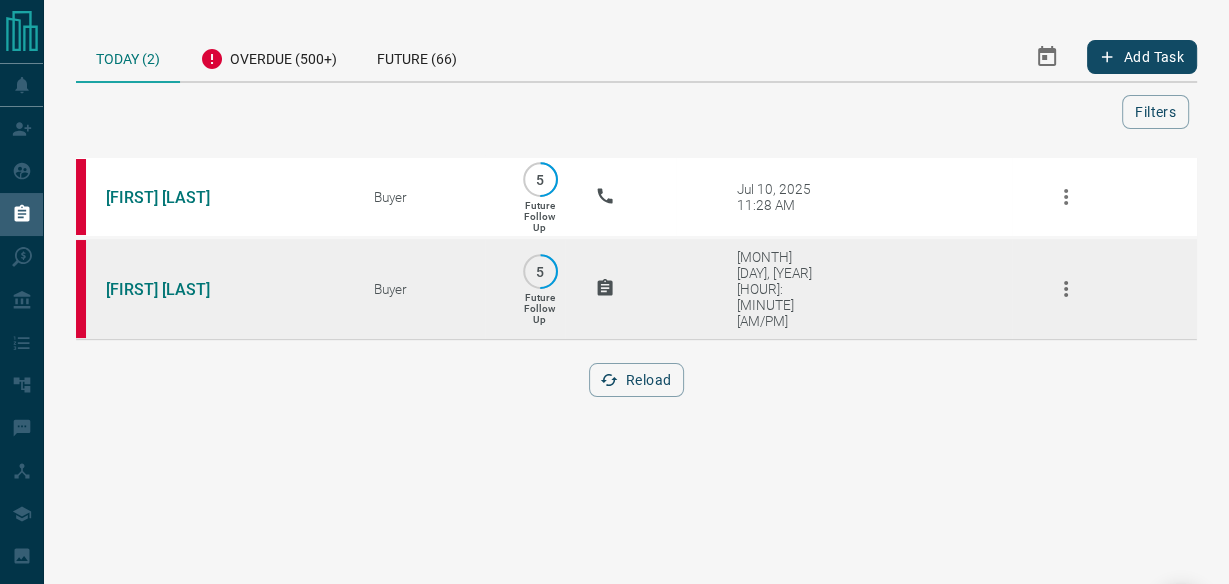 click on "[FIRST] [LAST]" at bounding box center [210, 289] 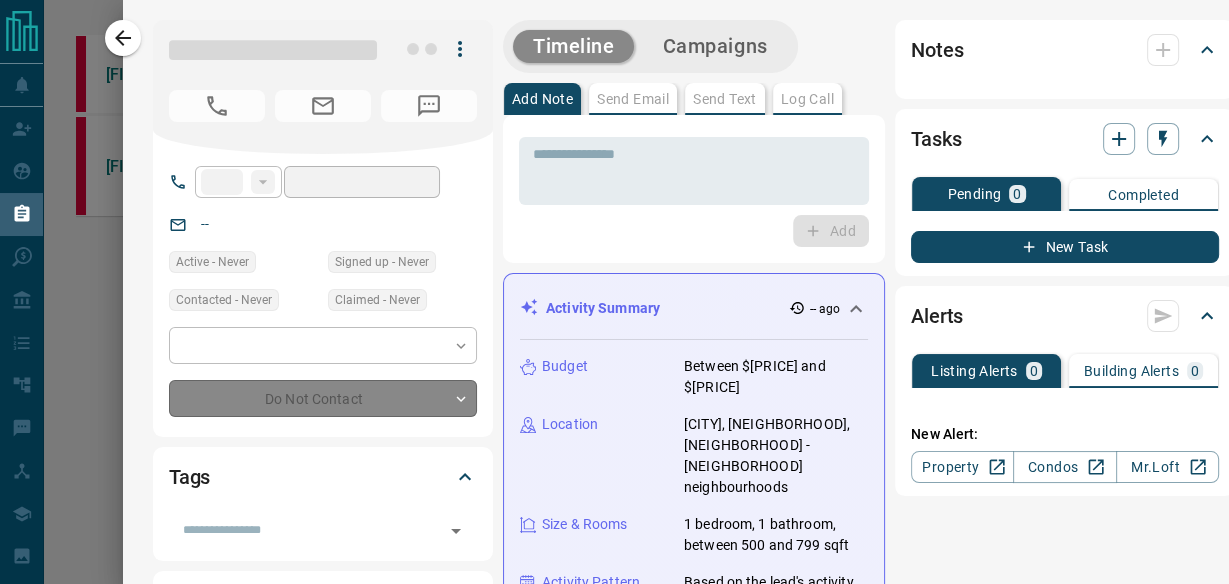type on "**" 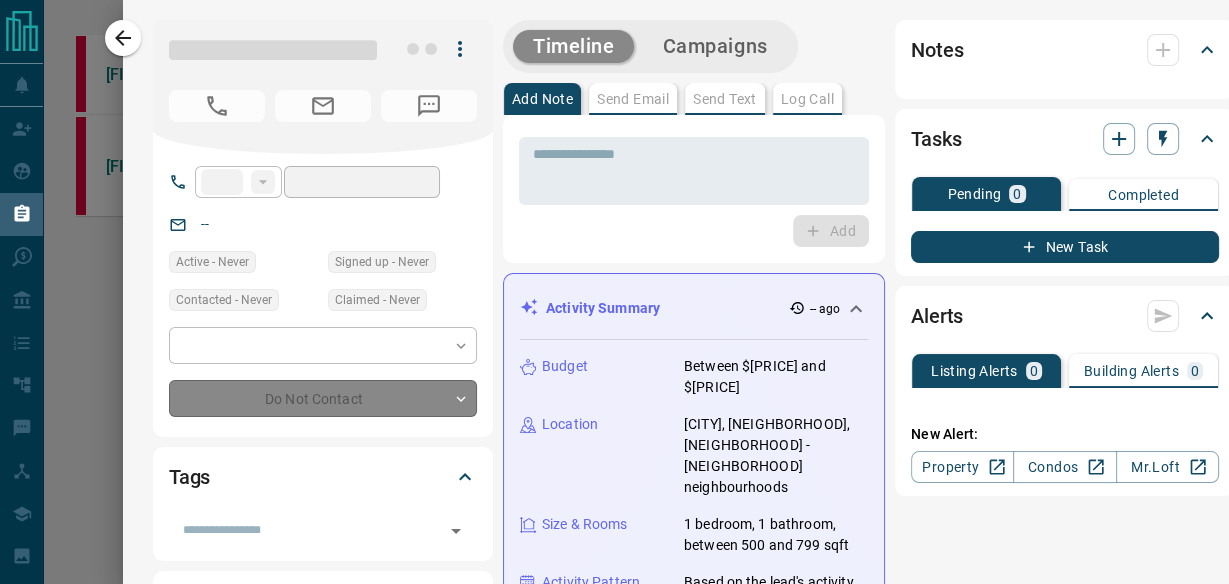 type on "**********" 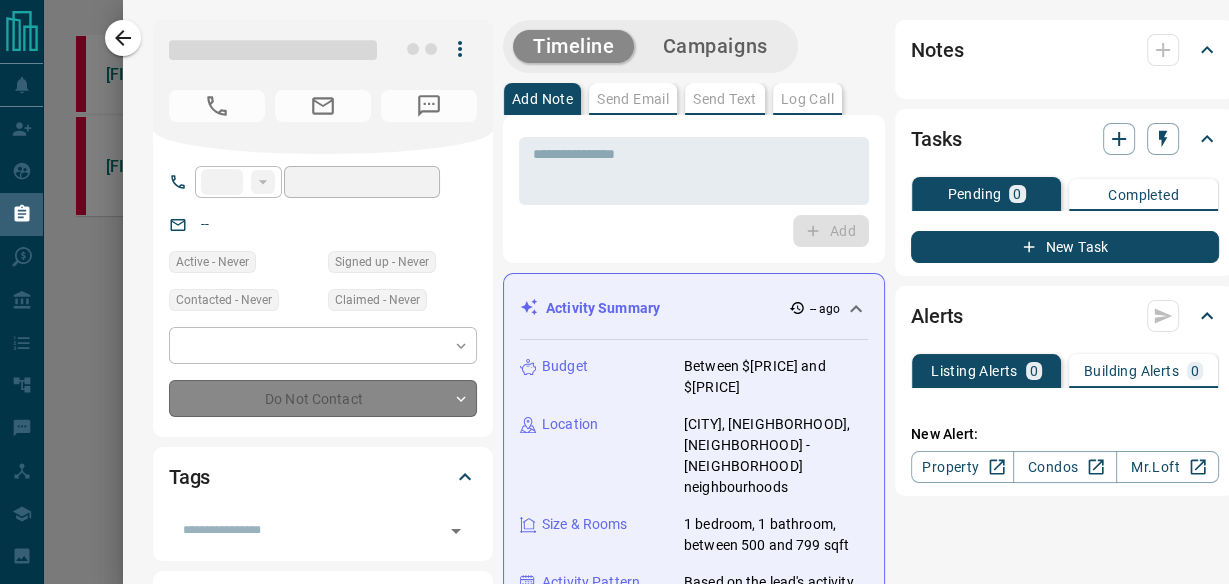 type on "**********" 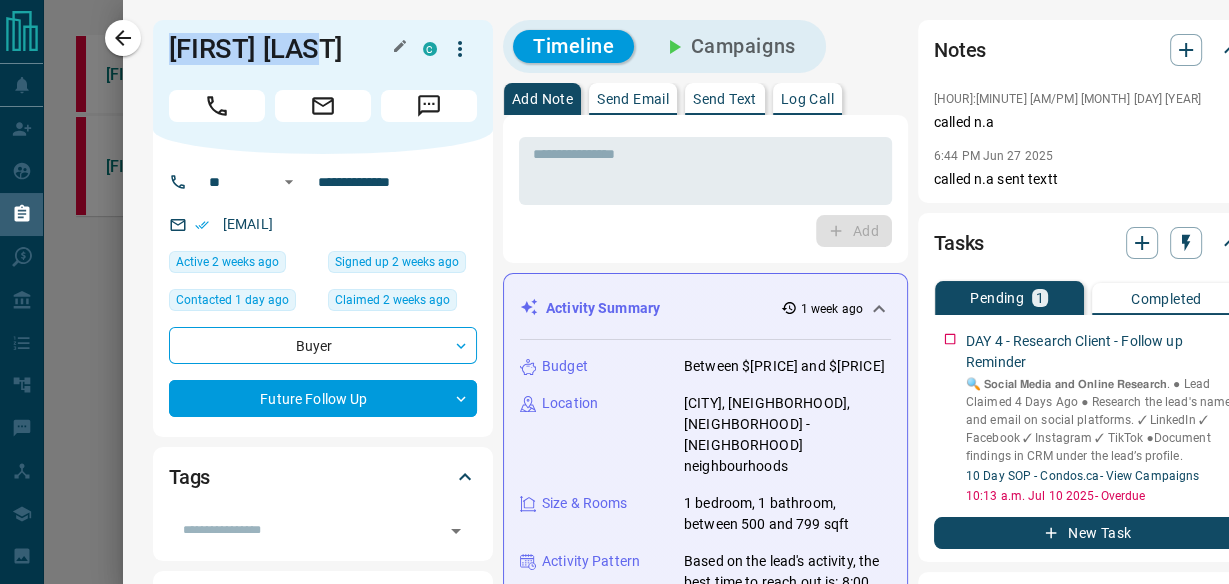 drag, startPoint x: 327, startPoint y: 55, endPoint x: 174, endPoint y: 64, distance: 153.26448 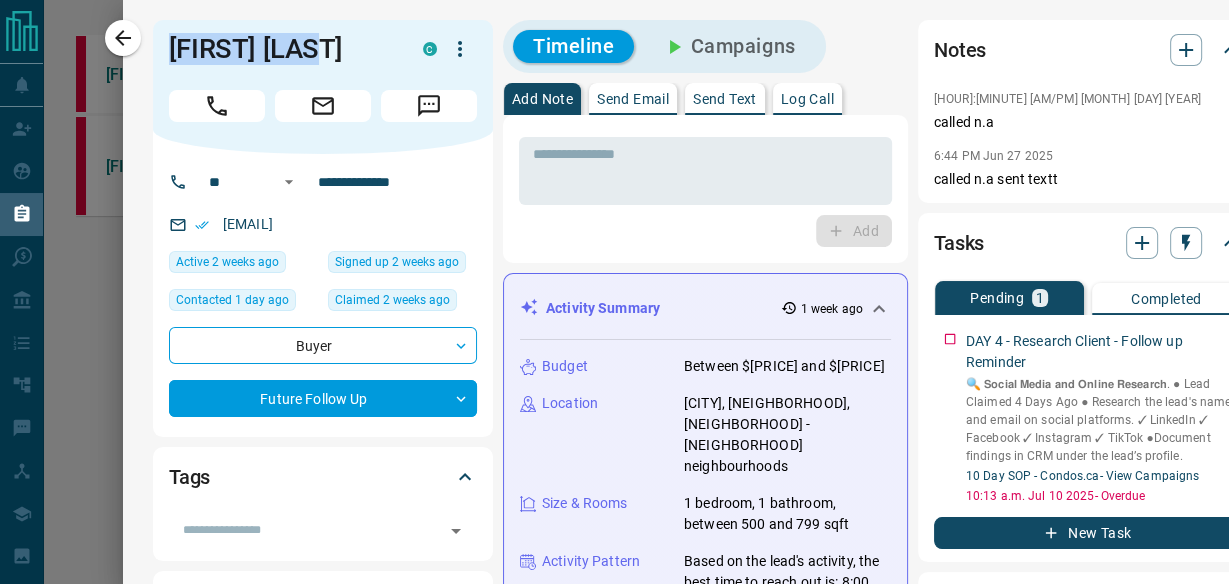copy on "[FIRST] [LAST]" 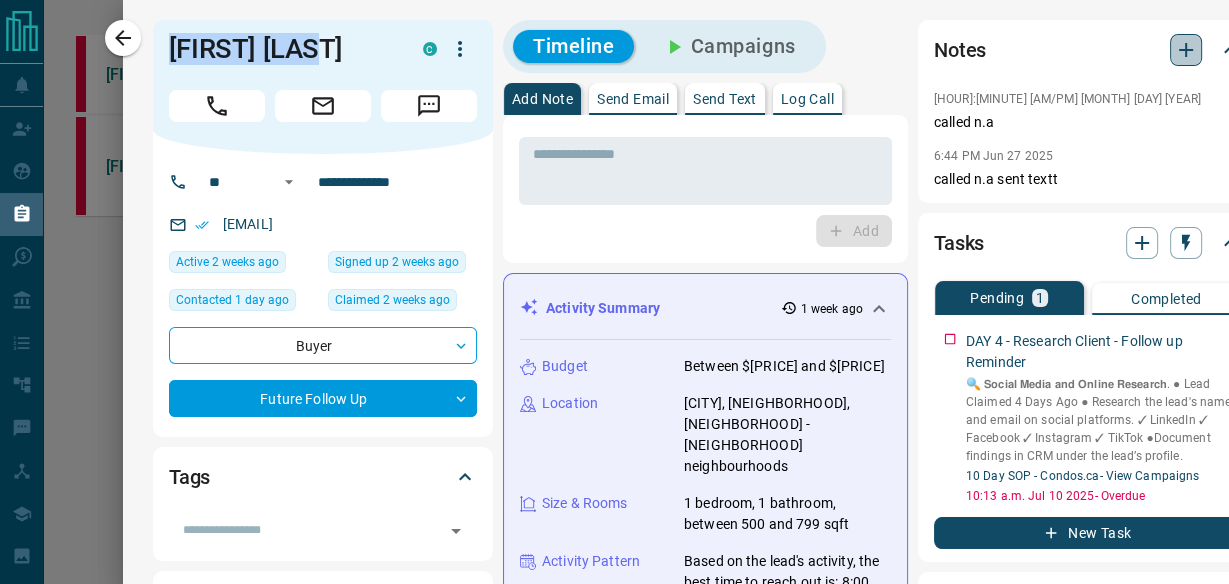 click 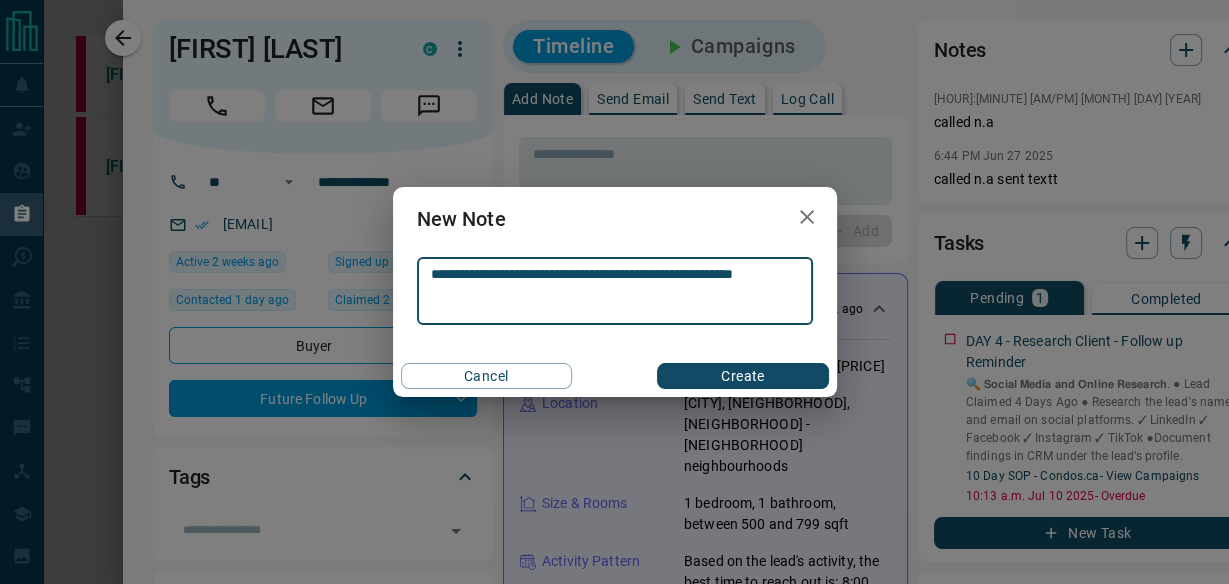 type on "**********" 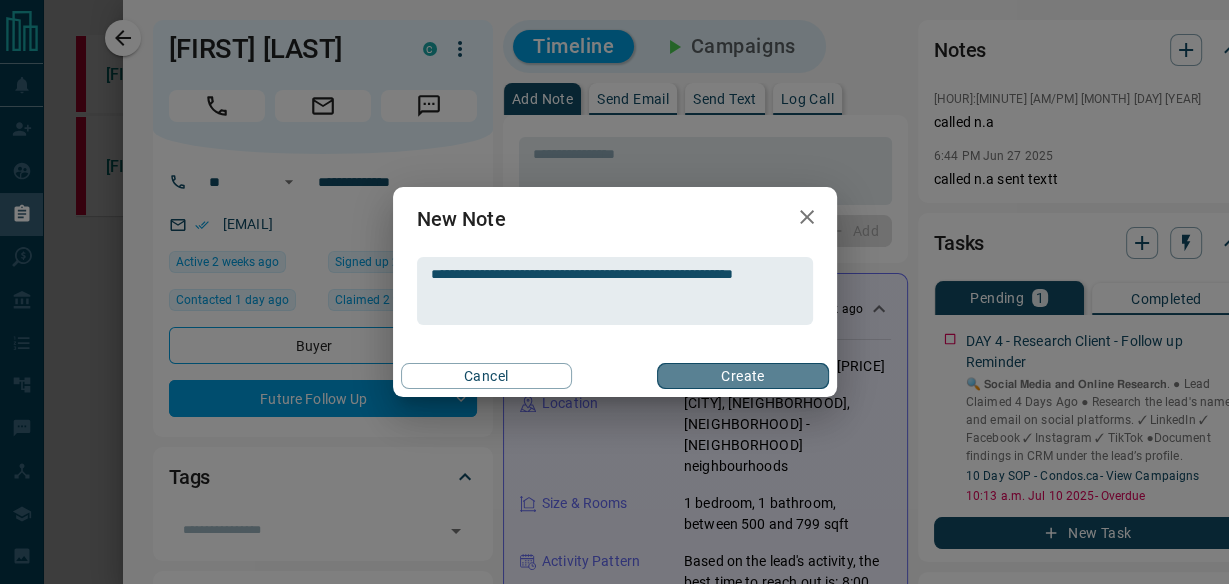 click on "Create" at bounding box center [742, 376] 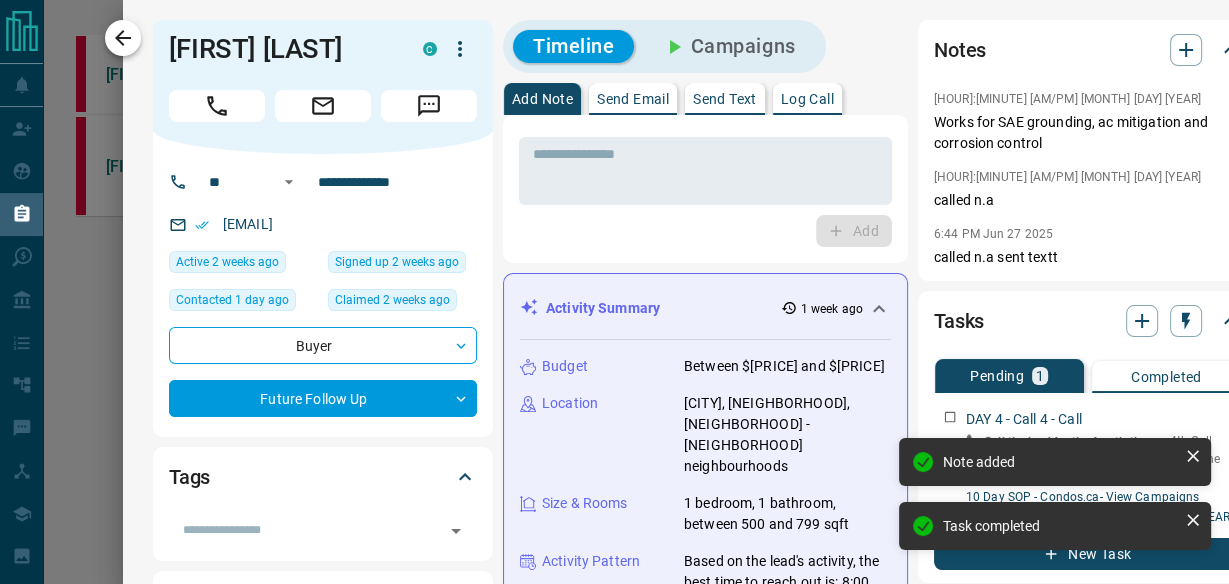 click 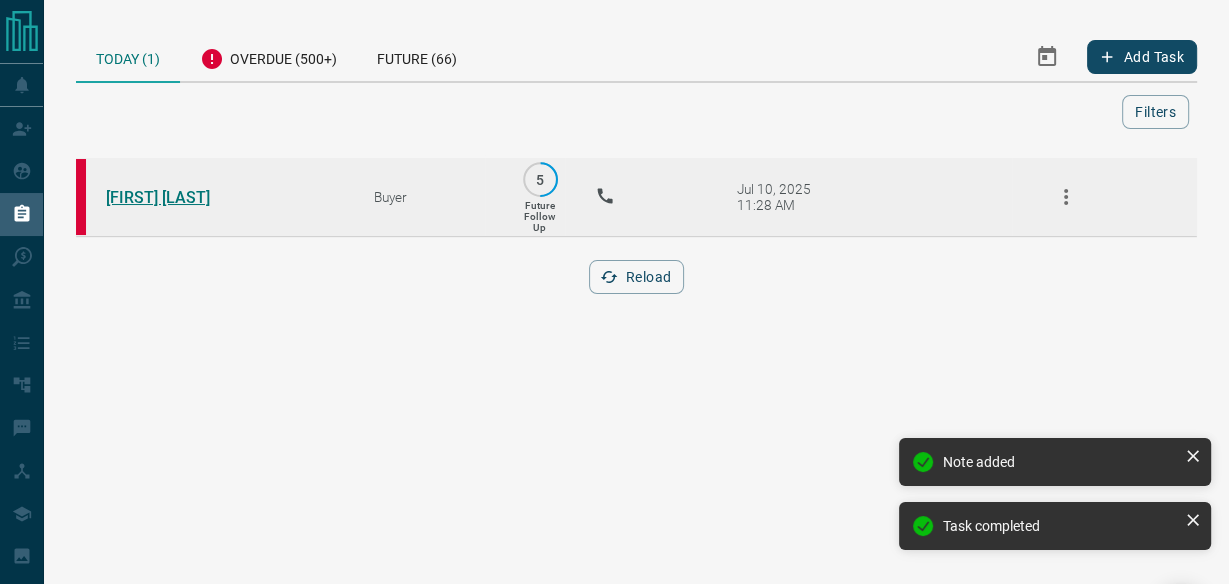 click on "[FIRST] [LAST]" at bounding box center (181, 197) 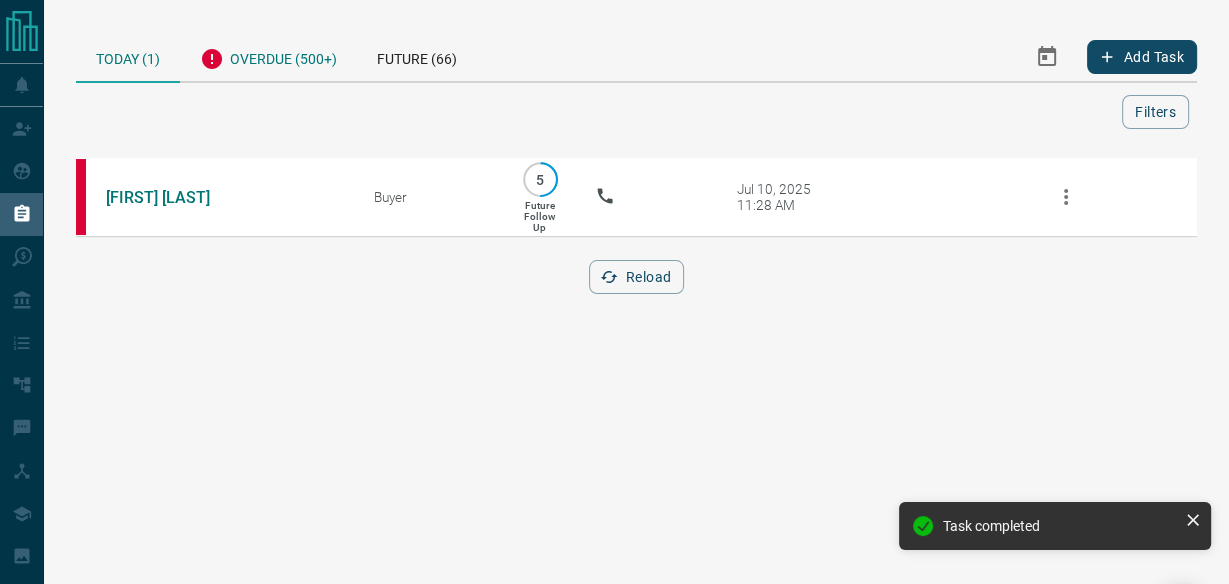 click on "Overdue (500+)" at bounding box center [268, 56] 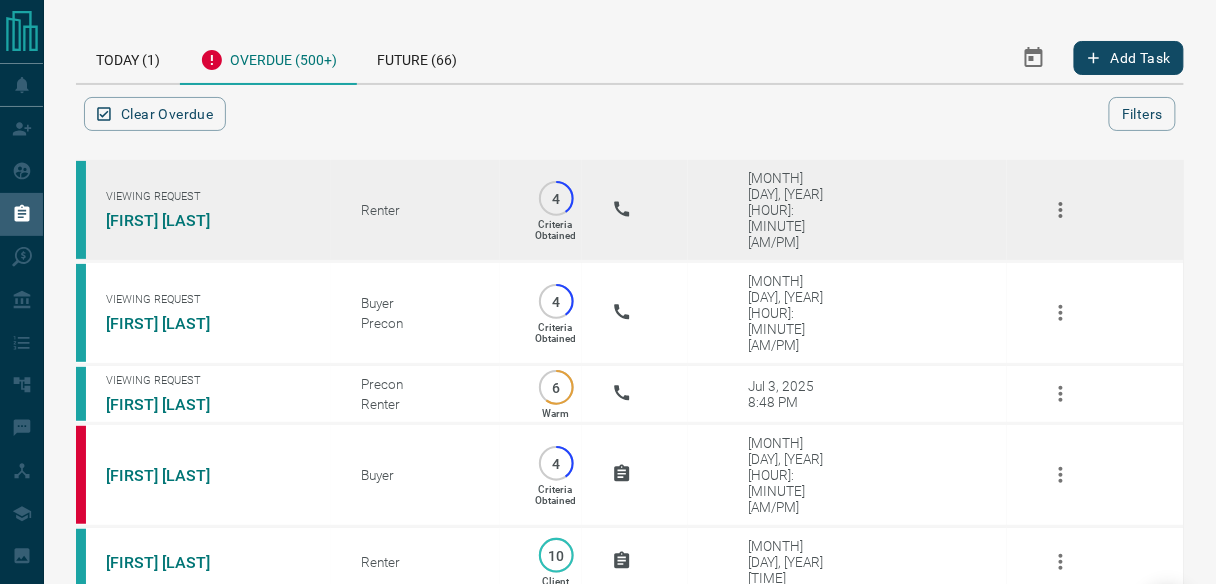 click on "Viewing Request [FIRST] [LAST]" at bounding box center [203, 210] 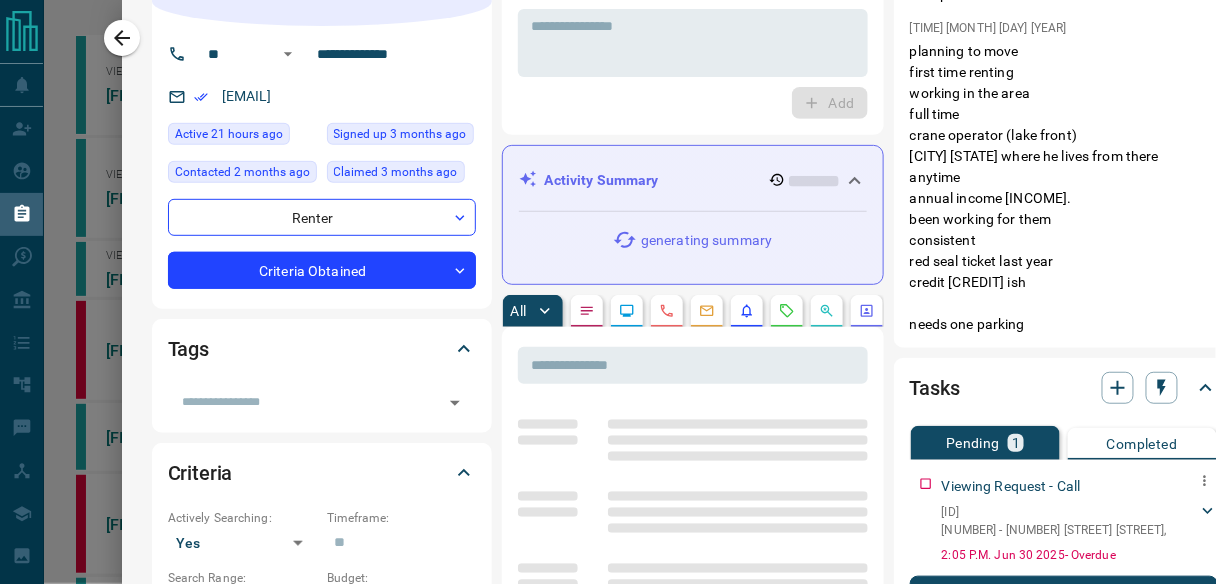 scroll, scrollTop: 240, scrollLeft: 0, axis: vertical 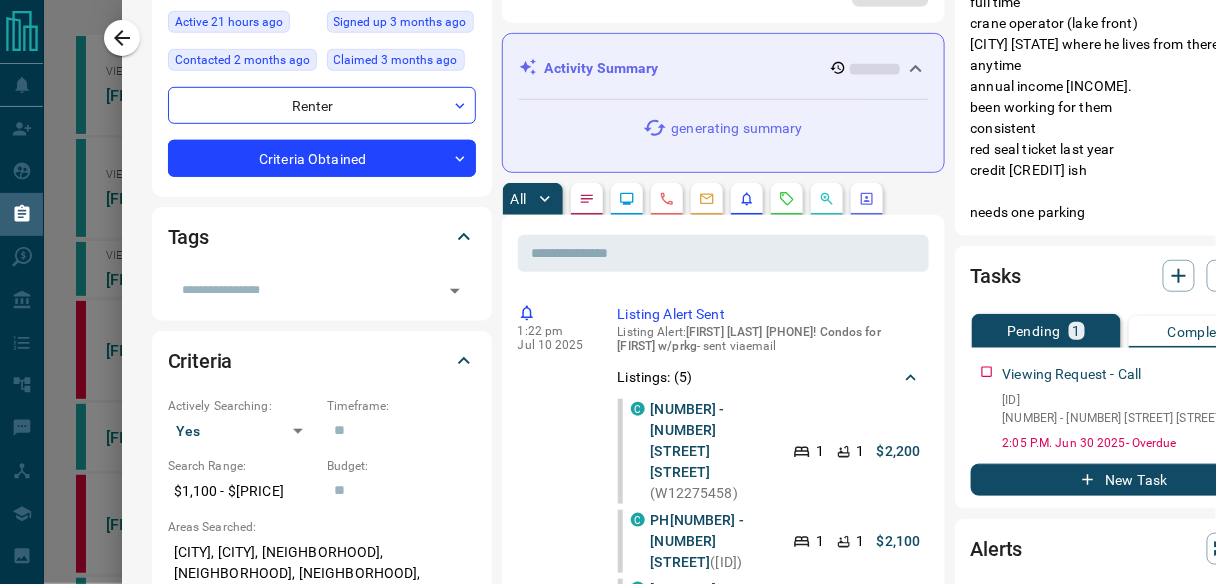 click on "Timeline Campaigns Add Note Send Email Send Text Log Call * ​ Add Activity Summary generating summary All ​ [TIME] [MONTH] [DAY] [YEAR] Listing Alert Sent Listing Alert :  [FIRST] [LAST] [PHONE]! Condos for [NAME] w/prkg  - sent via  email Listings: ( [NUMBER] ) C [NUMBER] - [NUMBER] [STREET_NAME] [STREET_NAME]  (W12275458) [NUMBER] [NUMBER] [PRICE] C PH[NUMBER]-[NUMBER] - [NUMBER] [STREET_NAME] [STREET_NAME]  (W12274652) [NUMBER] [NUMBER] [PRICE] C [NUMBER] - [NUMBER] [STREET_NAME] [STREET_NAME]  (W12274564) [NUMBER] [NUMBER] [PRICE] C [NUMBER] - [NUMBER] [STREET_NAME] [STREET_NAME] [STREET_NAME]  (W12274373) [NUMBER] [NUMBER] [PRICE] C [NUMBER] - [NUMBER] [STREET_NAME] [STREET_NAME]  (W12273809) [NUMBER] [NUMBER] [PRICE] [TIME] [MONTH] [DAY] [YEAR] Viewed a Listing C [NUMBER] - [NUMBER] [ANNIE_CRAIG] [STREET_NAME] , [NEIGHBORHOOD], [CITY], [CITY] [NUMBER] [NUMBER] [SQFT] [PRICE] W12270623 [TIME] [MONTH] [DAY] [YEAR] Email Event - Open [FIRST] [LAST] [PHONE]! Condos for [NAME] w/prkg - Listing Alert [TIME] [MONTH] [DAY] [YEAR] Listing Alert Sent Listing Alert :  [FIRST] [LAST] [PHONE]! Condos for [NAME] w/prkg  - sent via  email C [NUMBER] - [NUMBER] [ANNIE_CRAIG] [STREET_NAME] , [NEIGHBORHOOD], [CITY], [CITY] [NUMBER] [NUMBER] [SQFT] [PRICE] W12270623 [TIME] [MONTH] [DAY] [YEAR] Email Event - Open :" at bounding box center (898, 849) 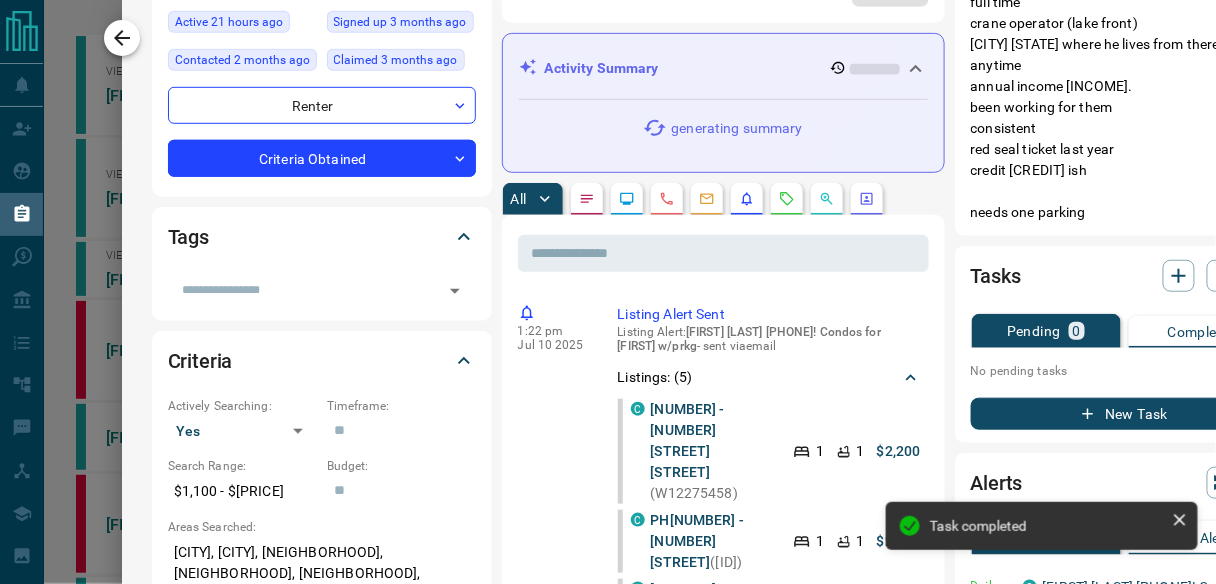 click 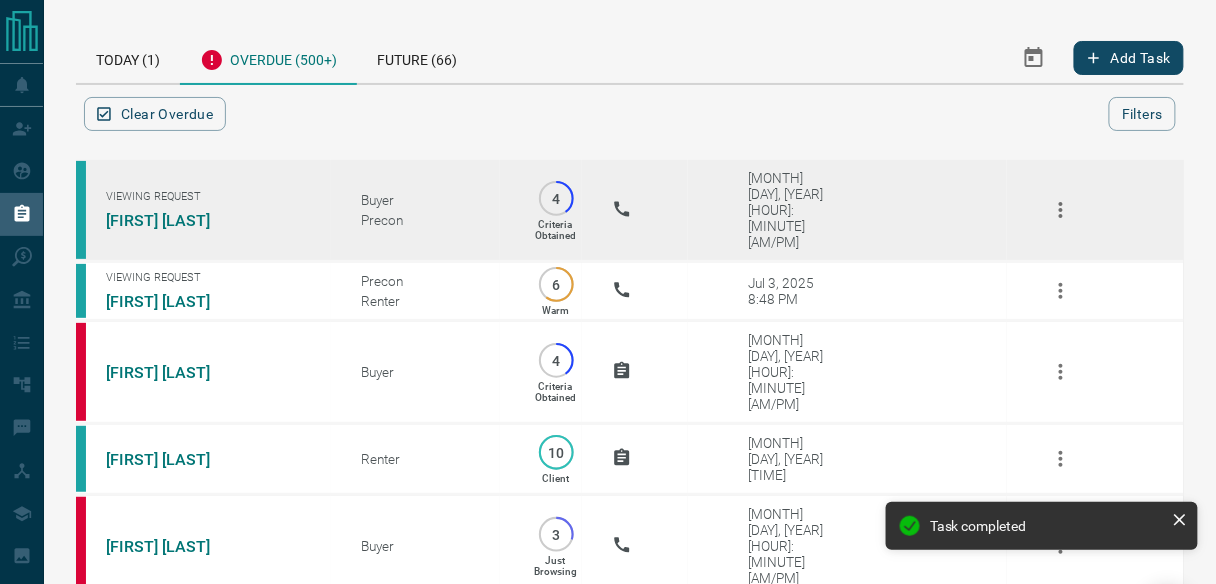 click on "Viewing Request [FIRST] [LAST]" at bounding box center (203, 210) 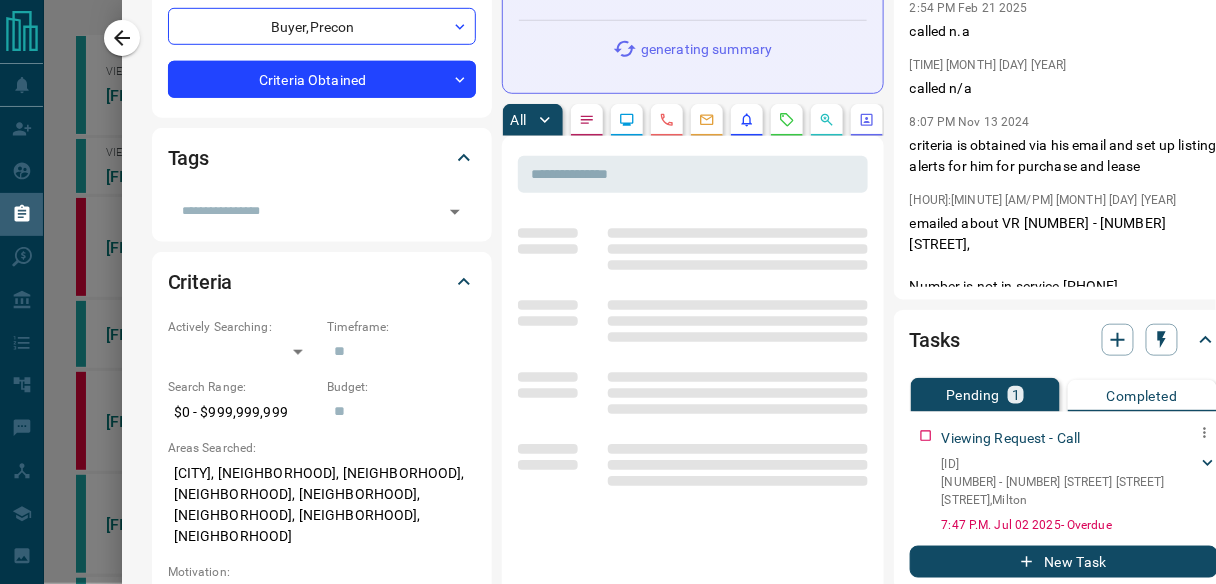 scroll, scrollTop: 320, scrollLeft: 0, axis: vertical 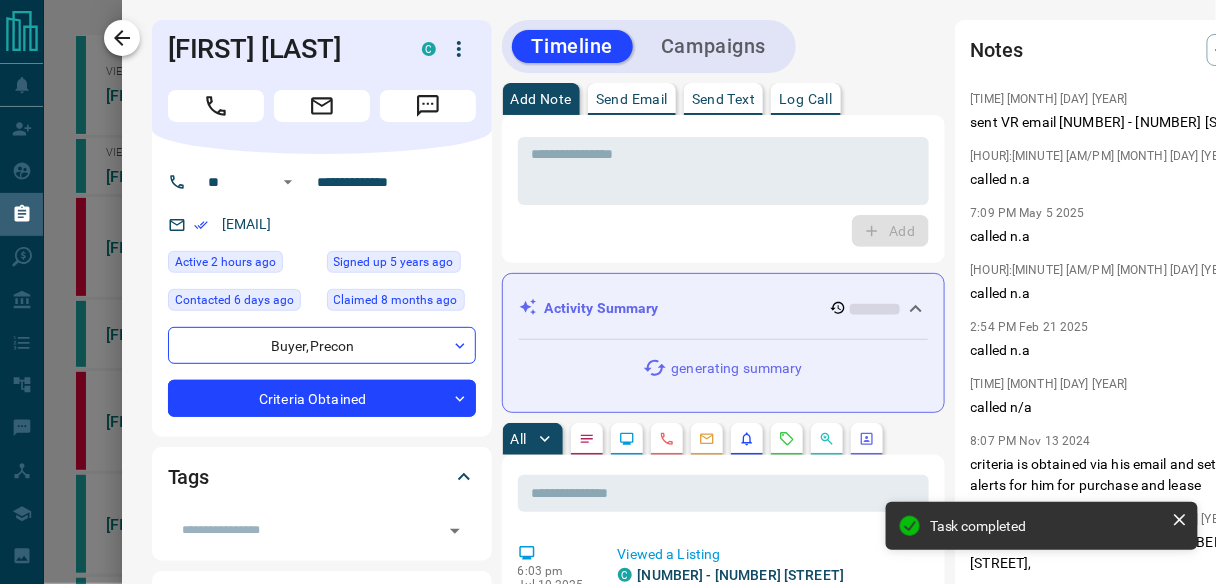 click 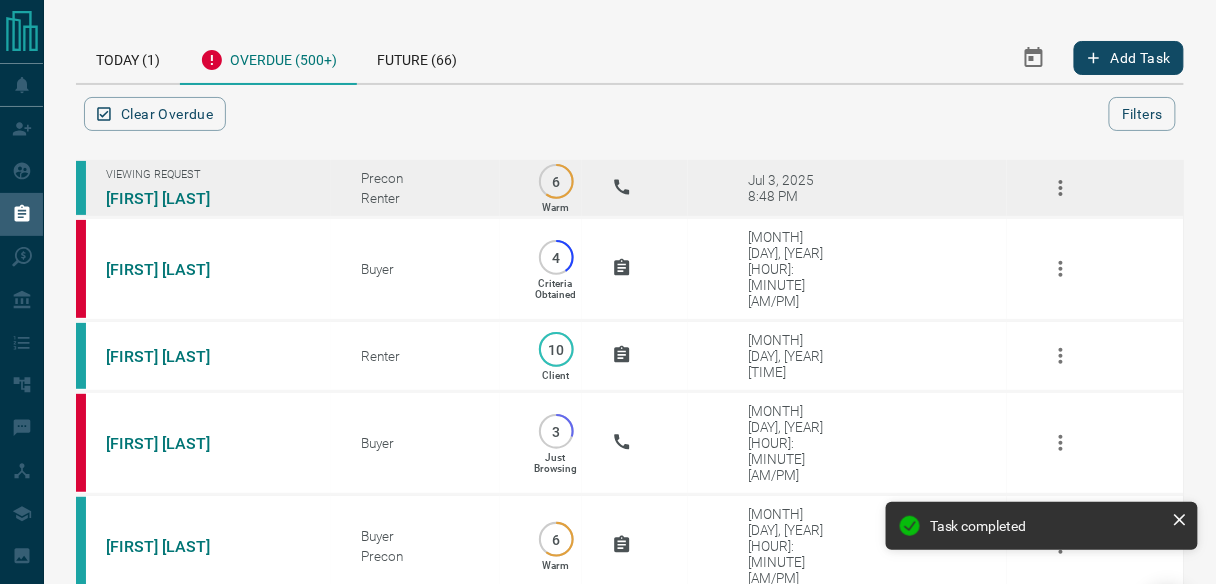 click on "Viewing Request [FIRST] [LAST]" at bounding box center [203, 188] 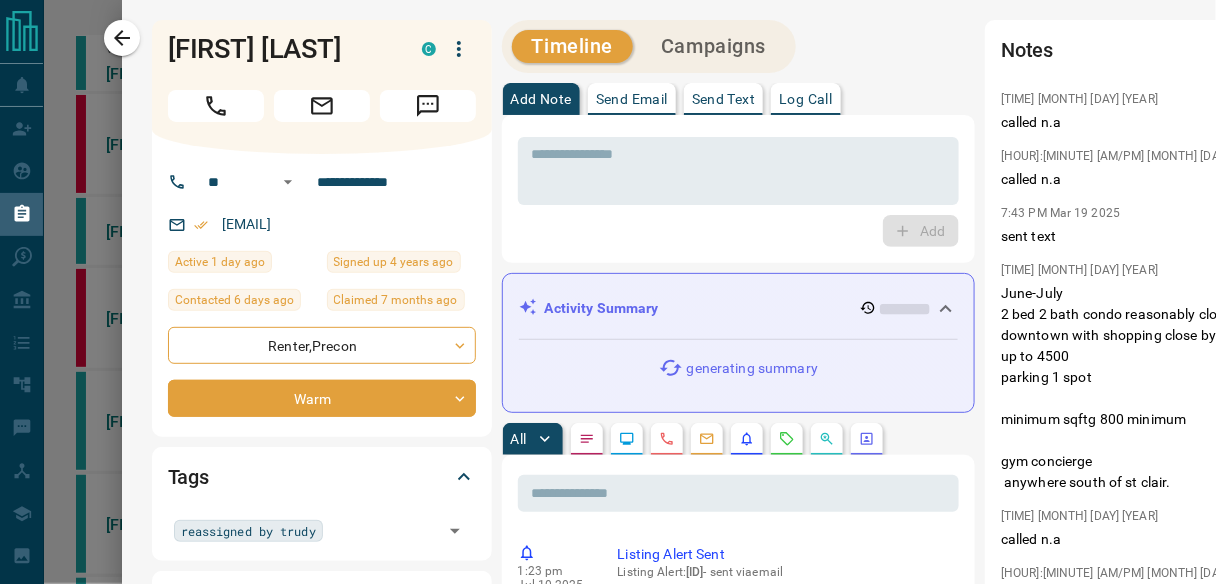 scroll, scrollTop: 57, scrollLeft: 0, axis: vertical 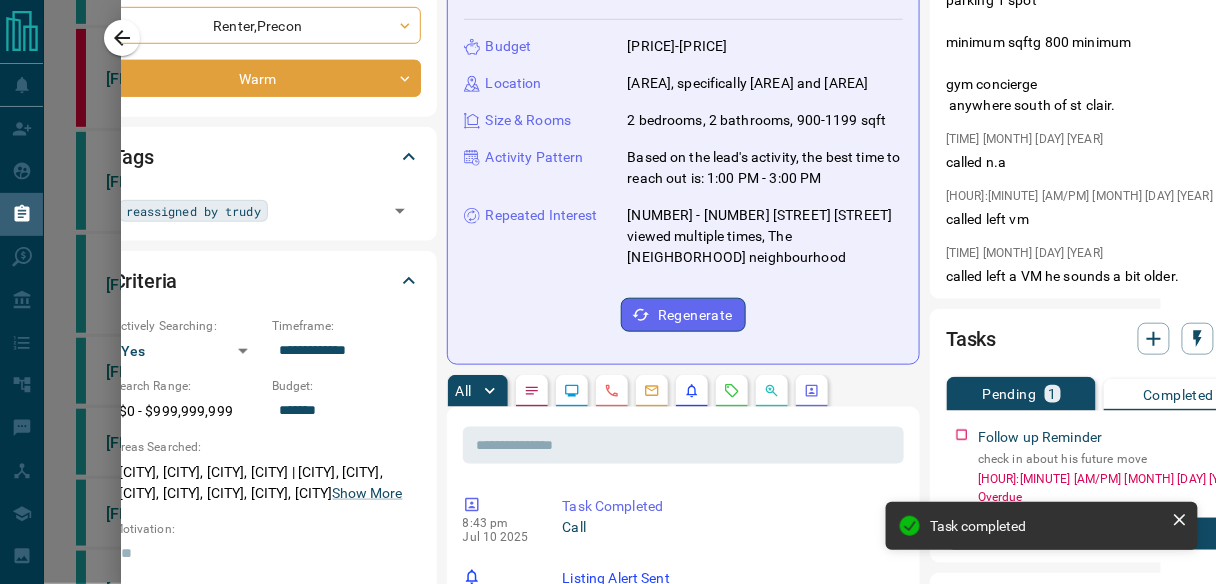 click 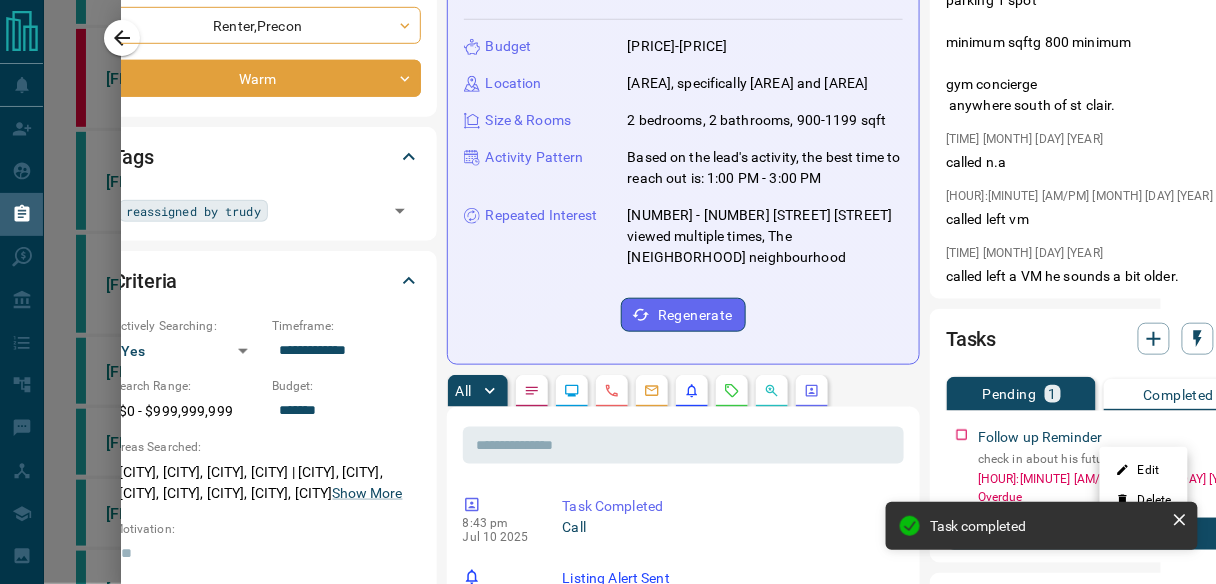 click on "Edit" at bounding box center (1144, 470) 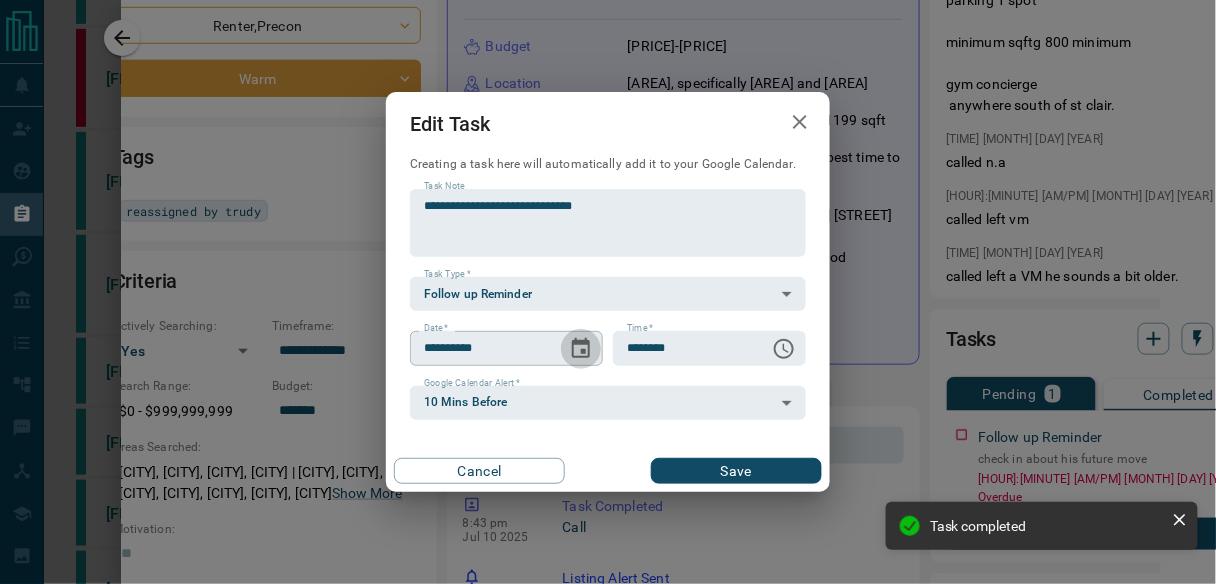 click 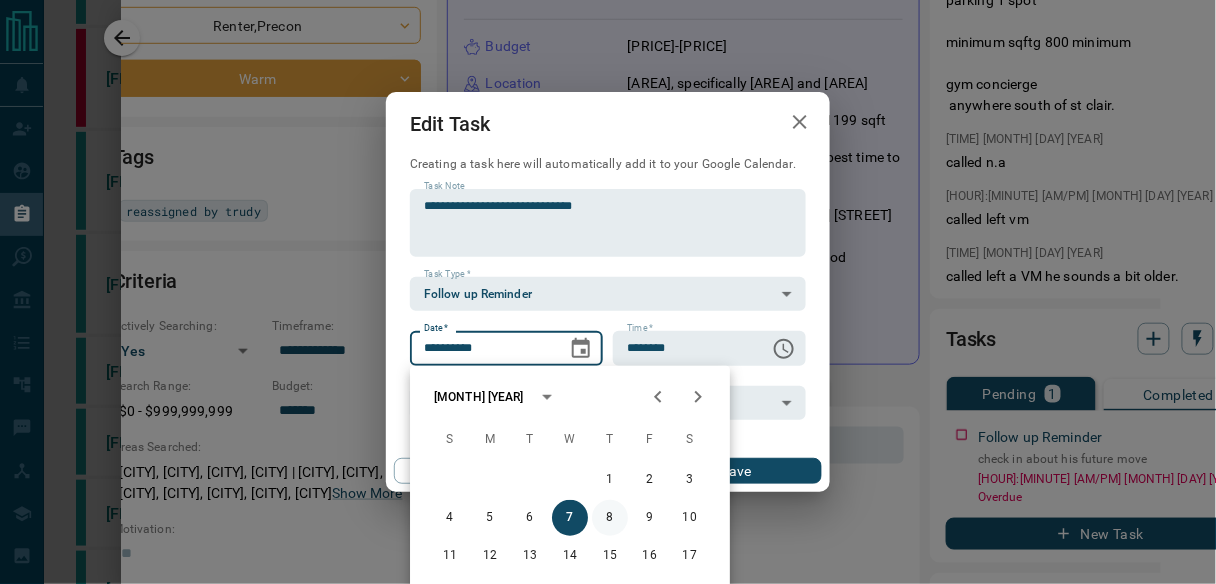 click on "8" at bounding box center [610, 518] 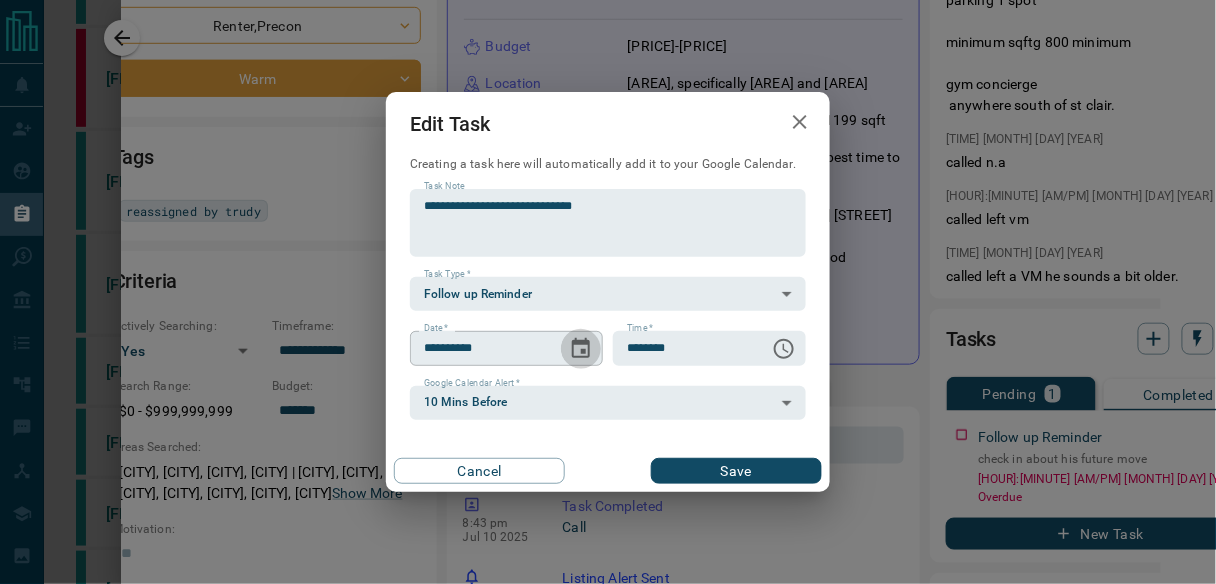 click 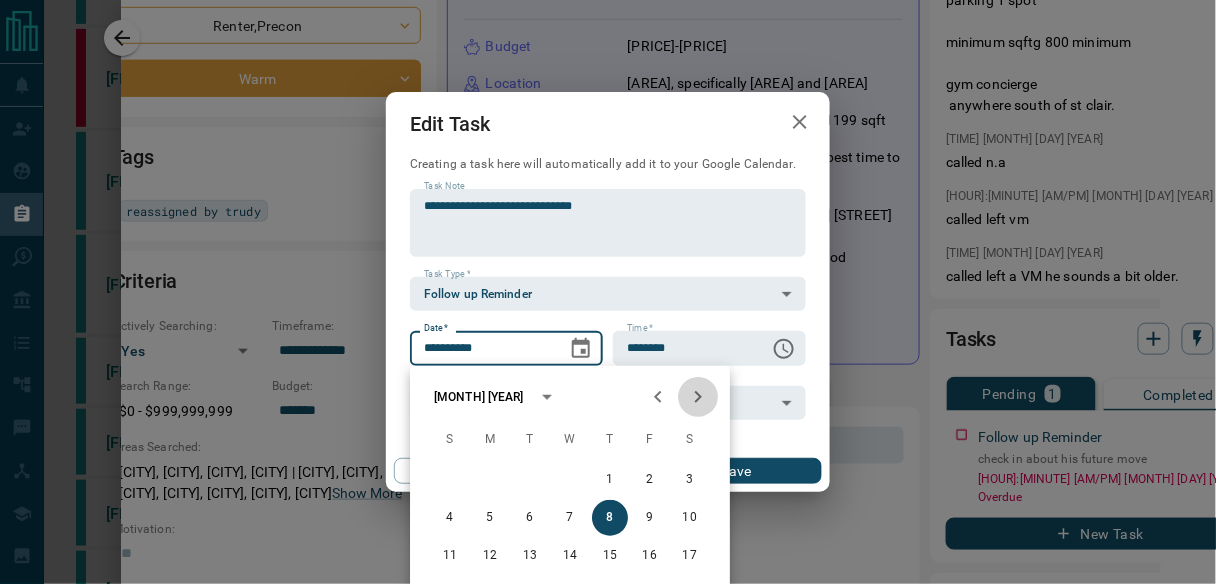 click 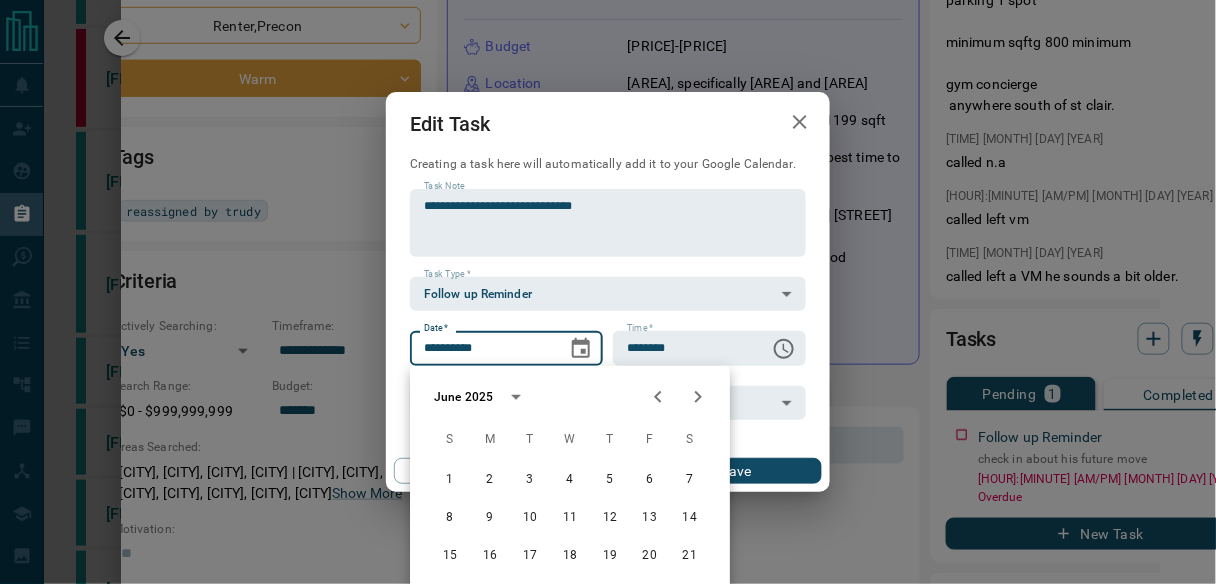 click 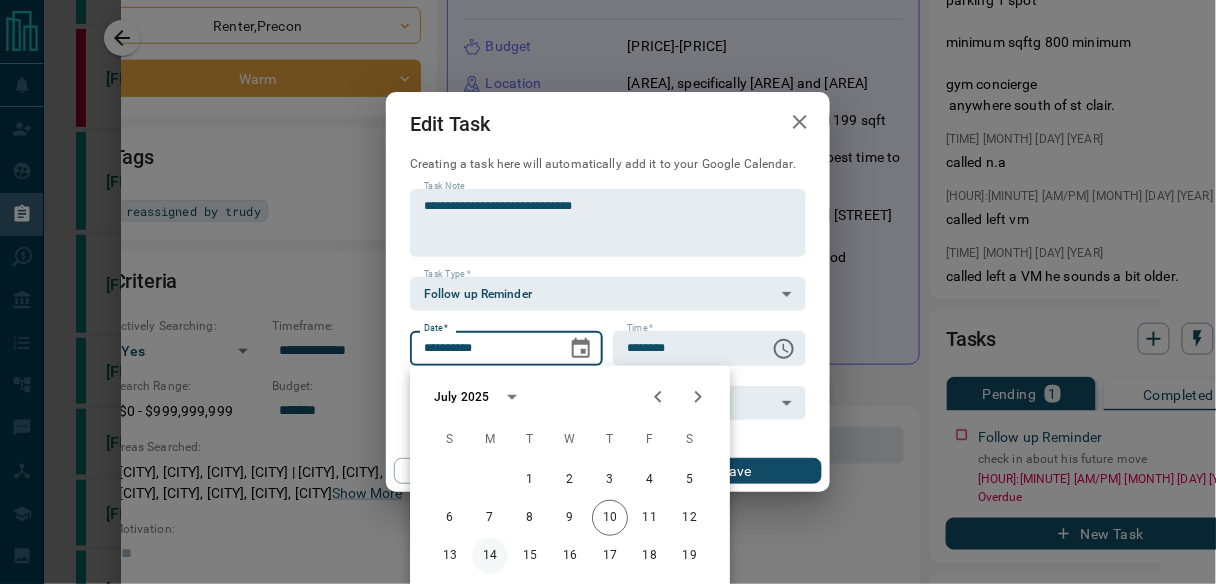 click on "14" at bounding box center [490, 556] 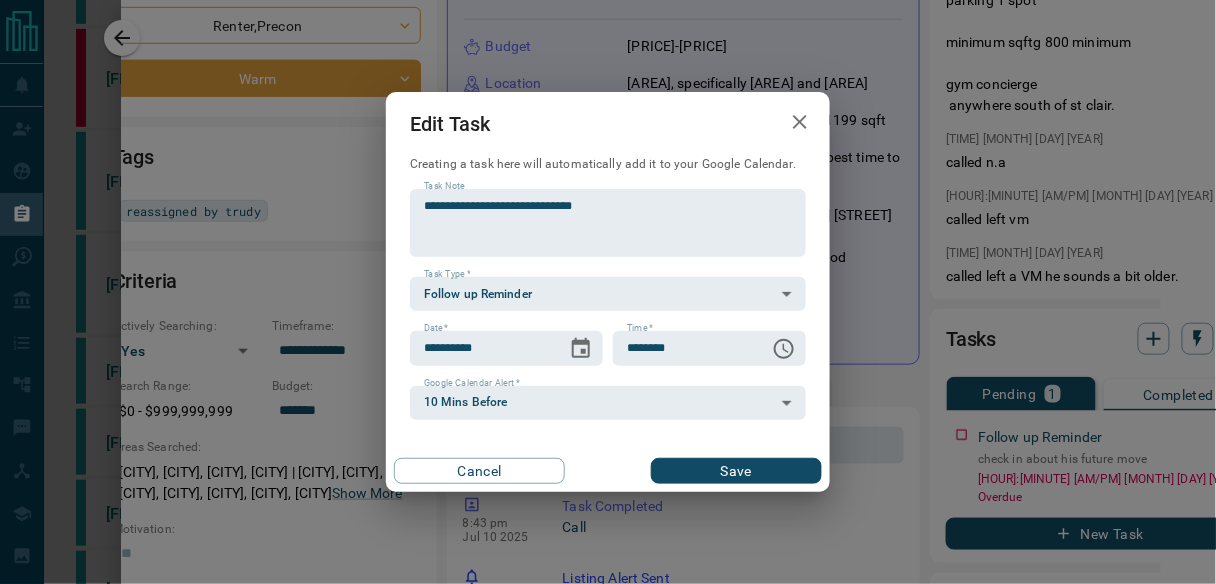 type on "**********" 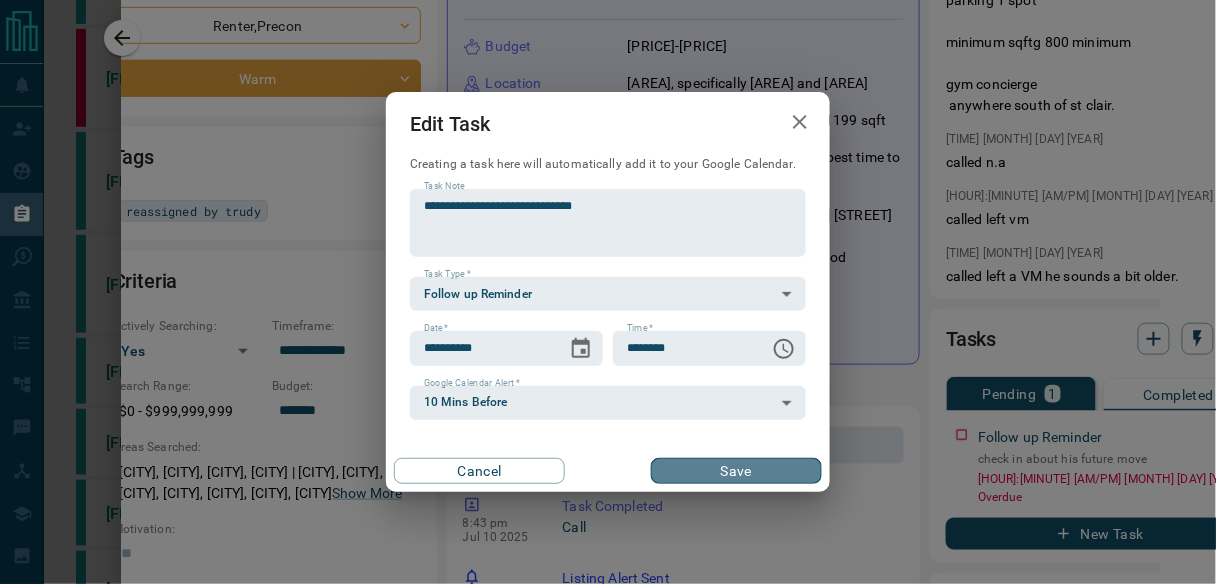 click on "Save" at bounding box center [736, 471] 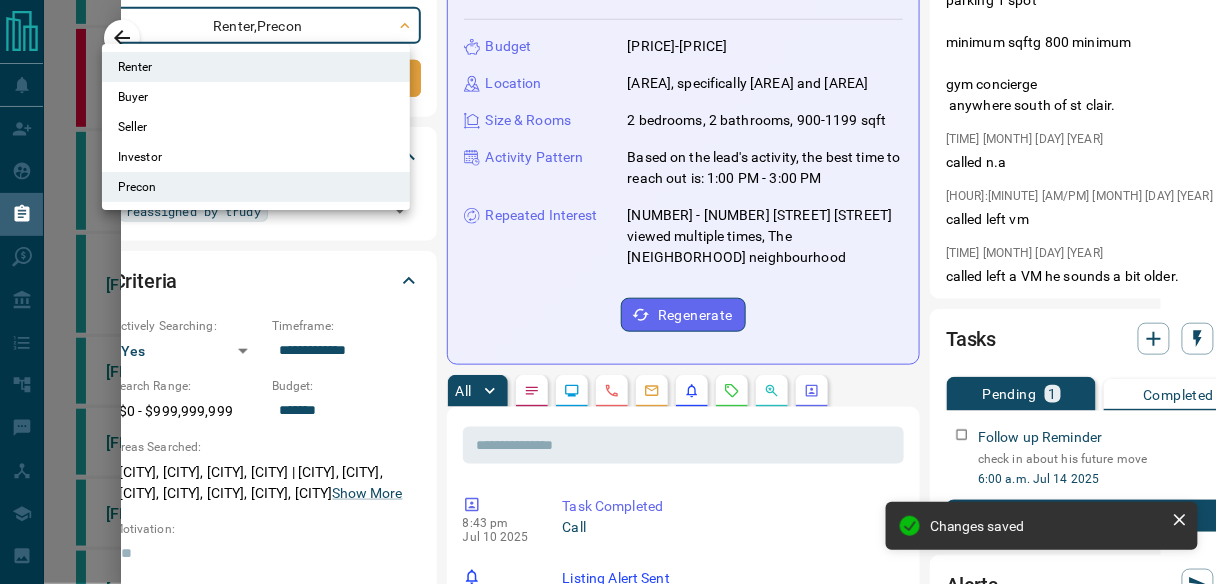 click on "Viewing Request [FIRST] [LAST] Precon Renter 6 Warm Jul 3, 2025 8:48 PM Bbereket Urgessa Buyer 4 Criteria Obtained Jun 19, 2025 12:00 AM Liza Dao Renter 10 Client Jul 3, 2025 6:00 AM K Chan Buyer 3 Just Browsing Jan 4, 2025 3:46 PM Chamitha DeSilva Buyer Precon 6 Warm Jan 6, 2025 6:00 AM Kevin Clarke Renter 4 Criteria Obtained Jan 13, 2025 6:00 AM Shaleena Madon Renter 6 Warm Jan 4, 2025 9:00 AM Annmarie Valencio Renter 3 Just Browsing Jan 14, 2025 6:00 AM German Vallejos C. Buyer 3 Just Browsing Jan 15, 2025 6:00 AM Jason Jones Buyer 5 Future Follow Up Jan 10, 2025 6:00 AM Jenny Kim Precon Renter 5 Future Follow Up Jan 6, 2025 6:00 AM Adela Alistar Buyer 3 Just Browsing Jan 5, 2025 2:03 PM Toby Britstone Buyer TBD Jan 5, 2025 9:00 AM Zakariae Bennani Renter 6 Warm Jan 10, 2025 6:00 AM Jaid Mcewen Buyer 5 Future Follow Up" at bounding box center [608, 21353] 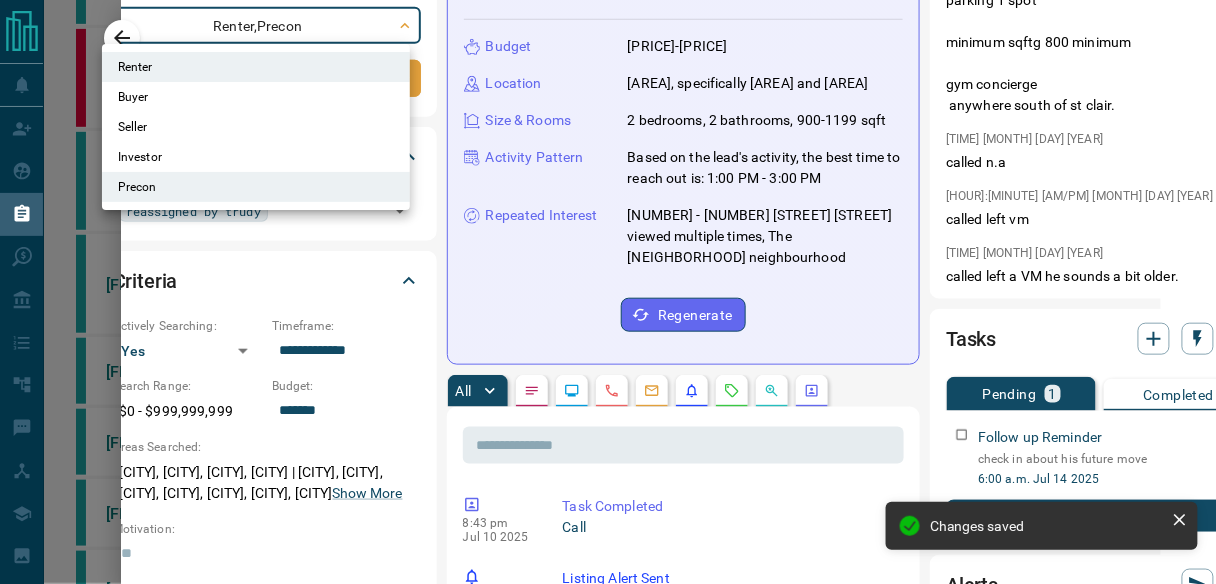 click at bounding box center (608, 292) 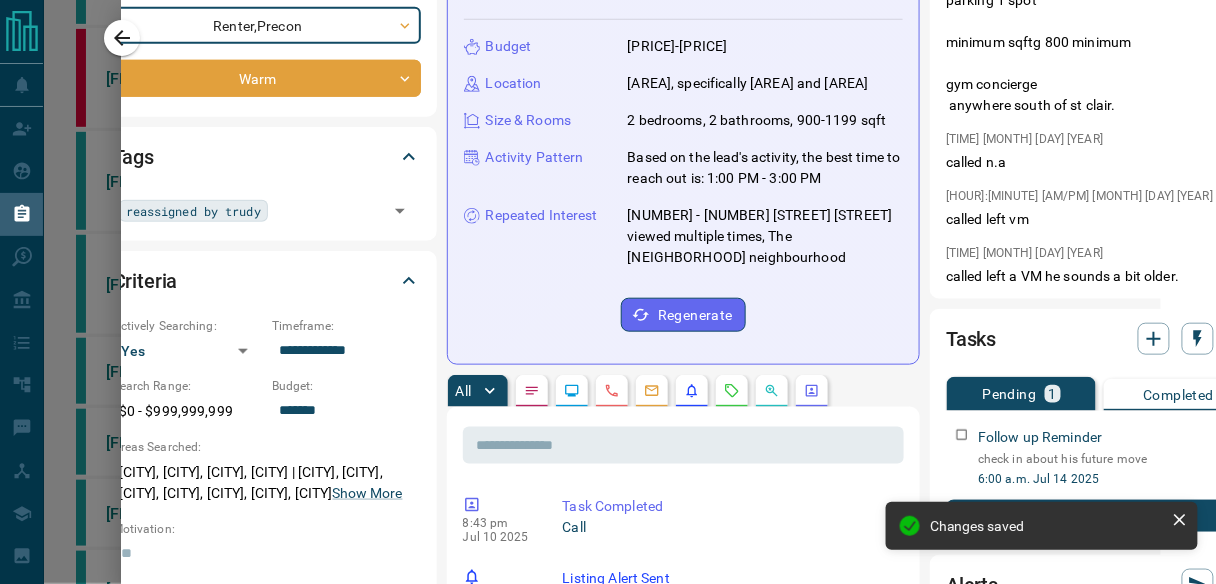 click at bounding box center (608, 292) 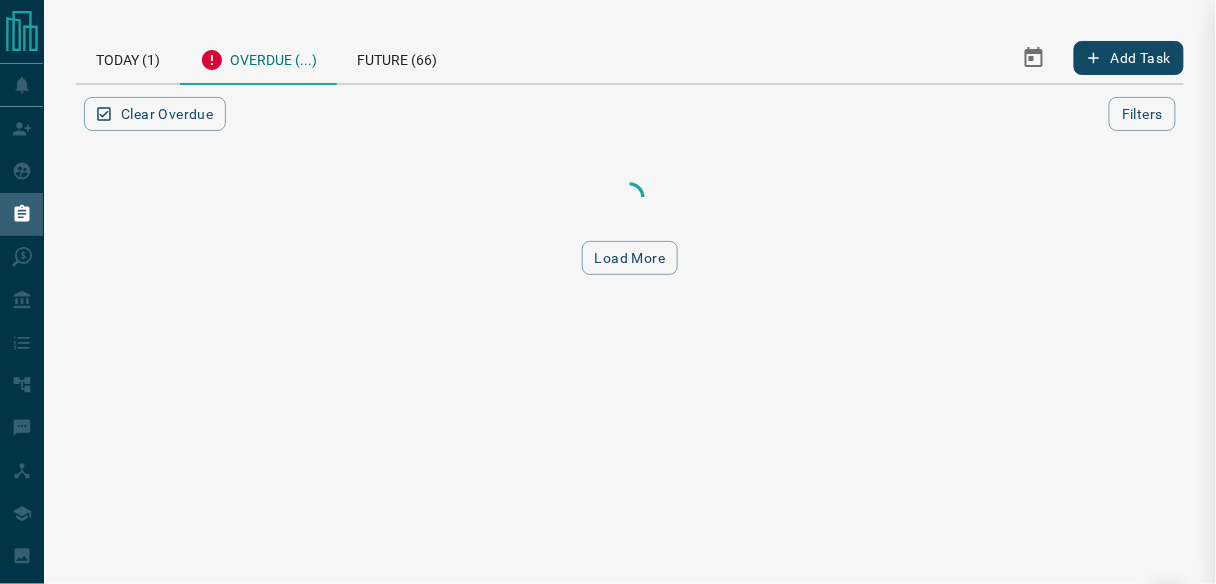 scroll, scrollTop: 0, scrollLeft: 0, axis: both 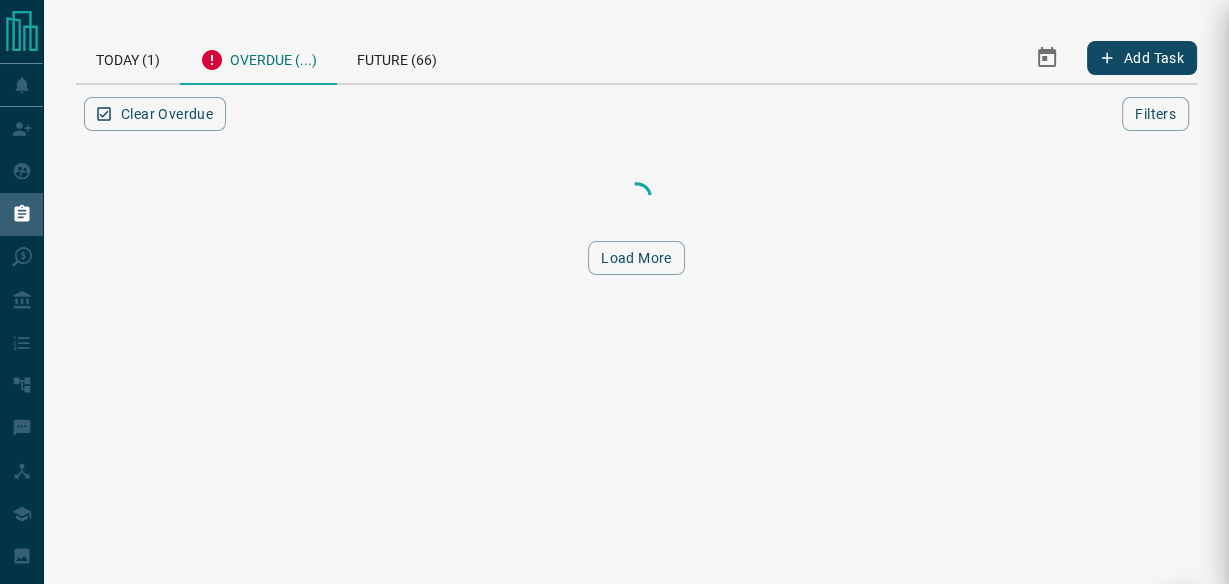 click at bounding box center [614, 292] 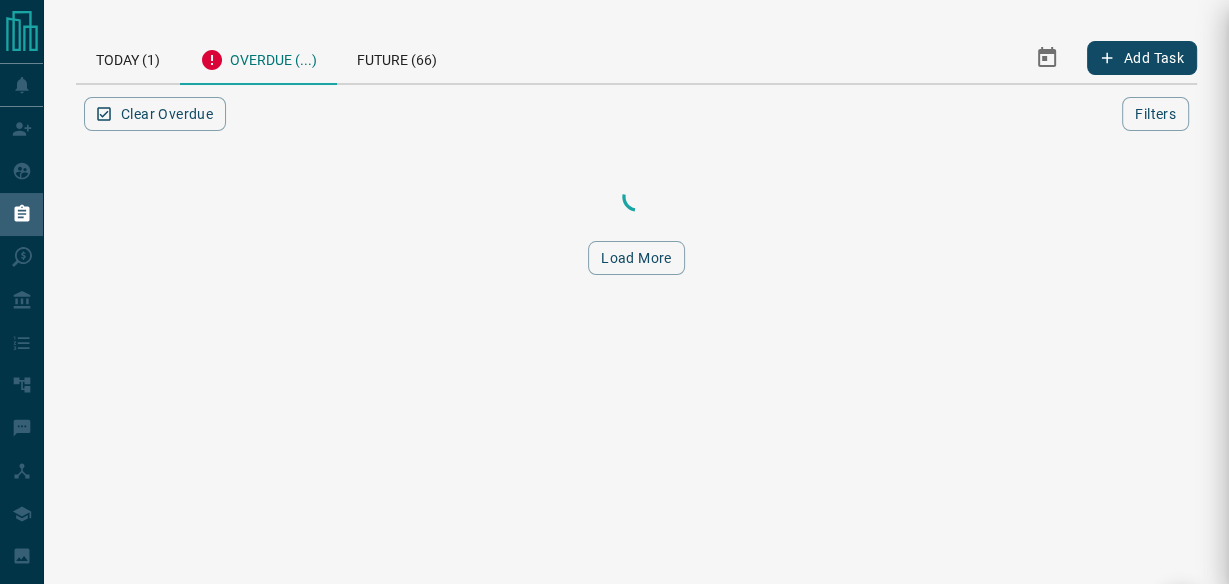 click on "Today (1)" at bounding box center [128, 57] 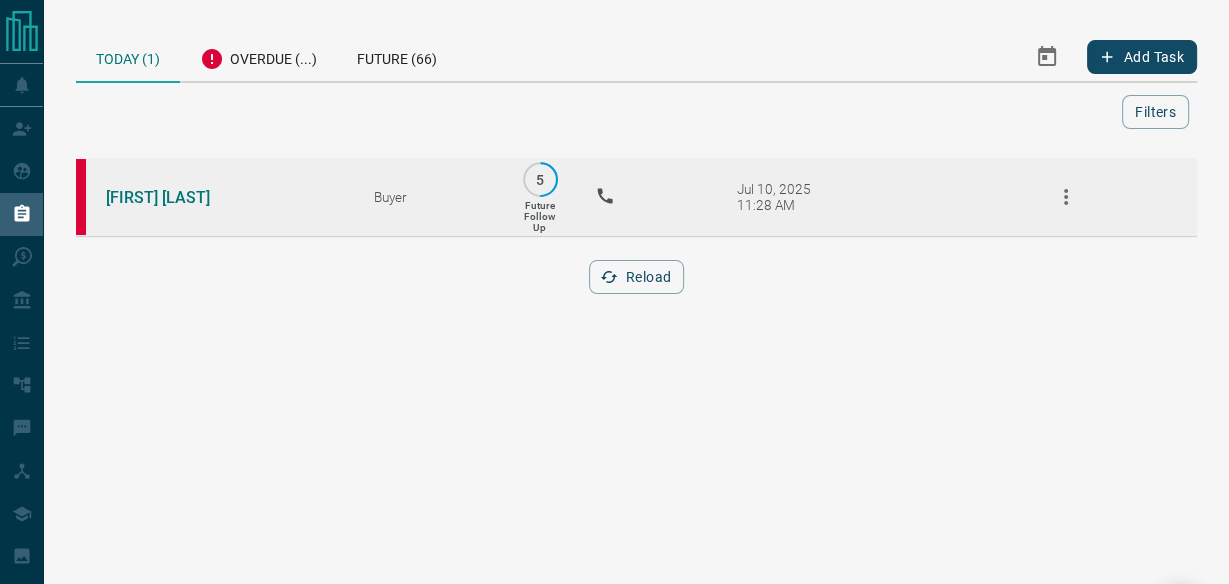 click on "[FIRST] [LAST]" at bounding box center [210, 197] 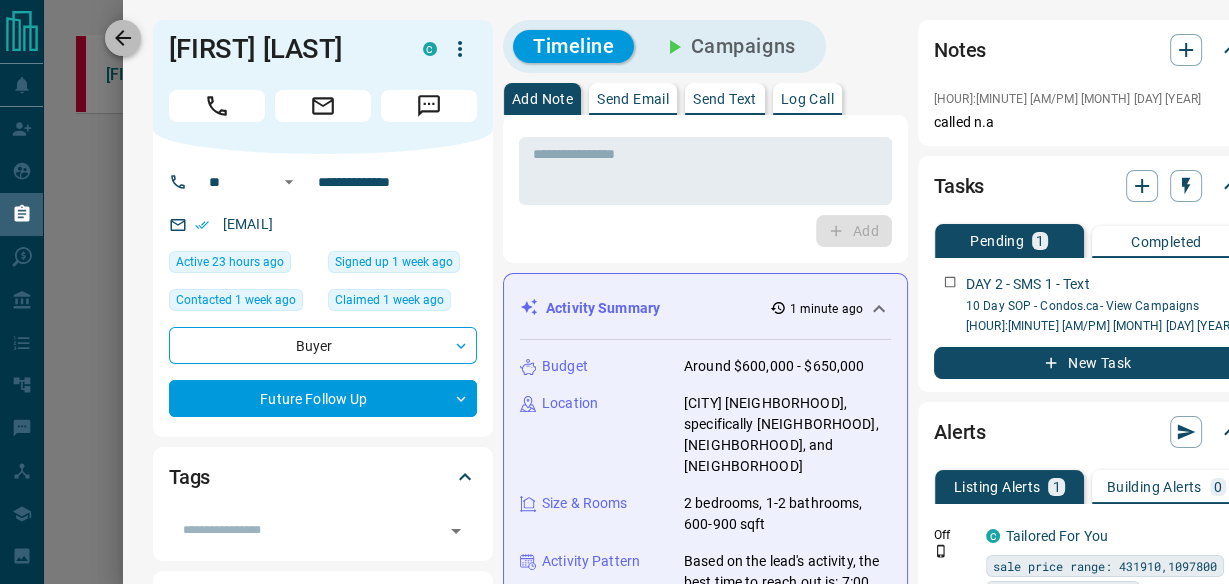 click 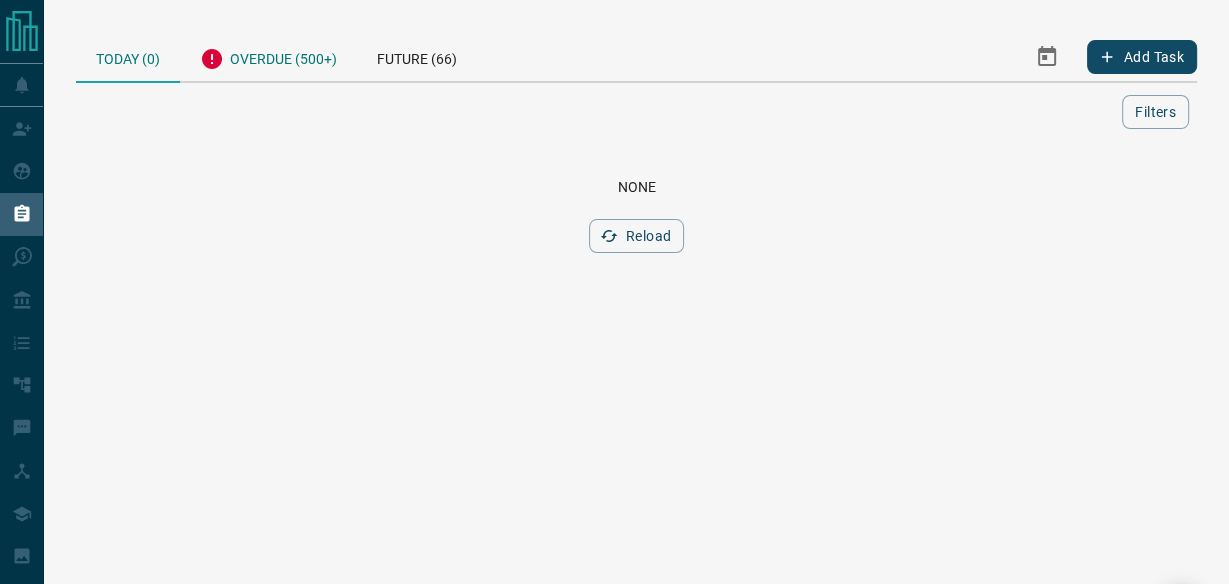 click on "Overdue (500+)" at bounding box center (268, 56) 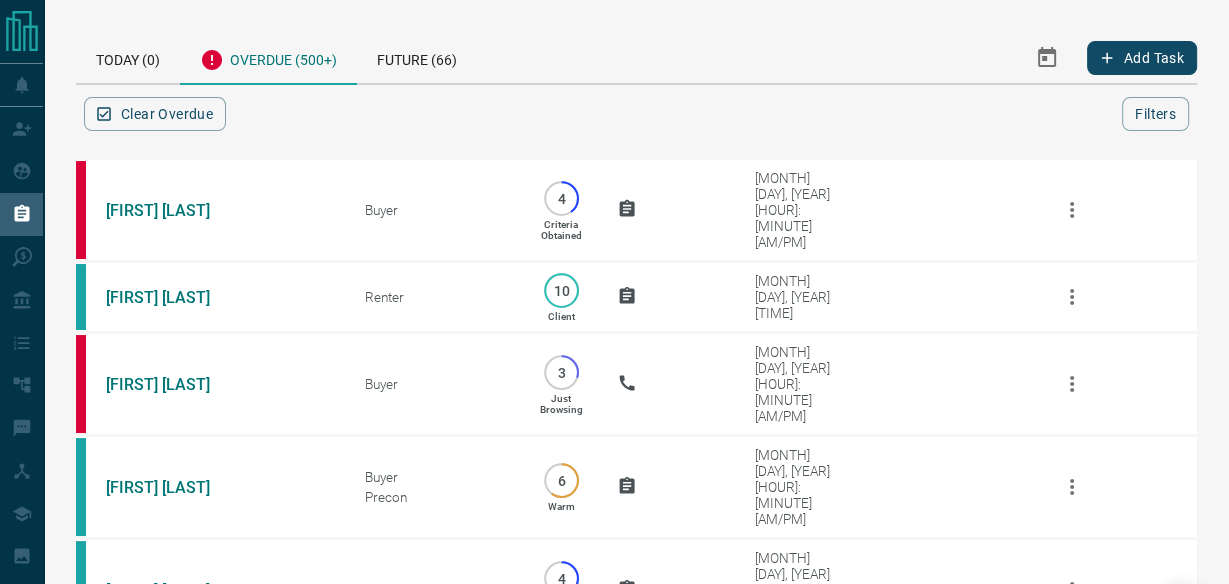 click on "Overdue (500+)" at bounding box center (268, 58) 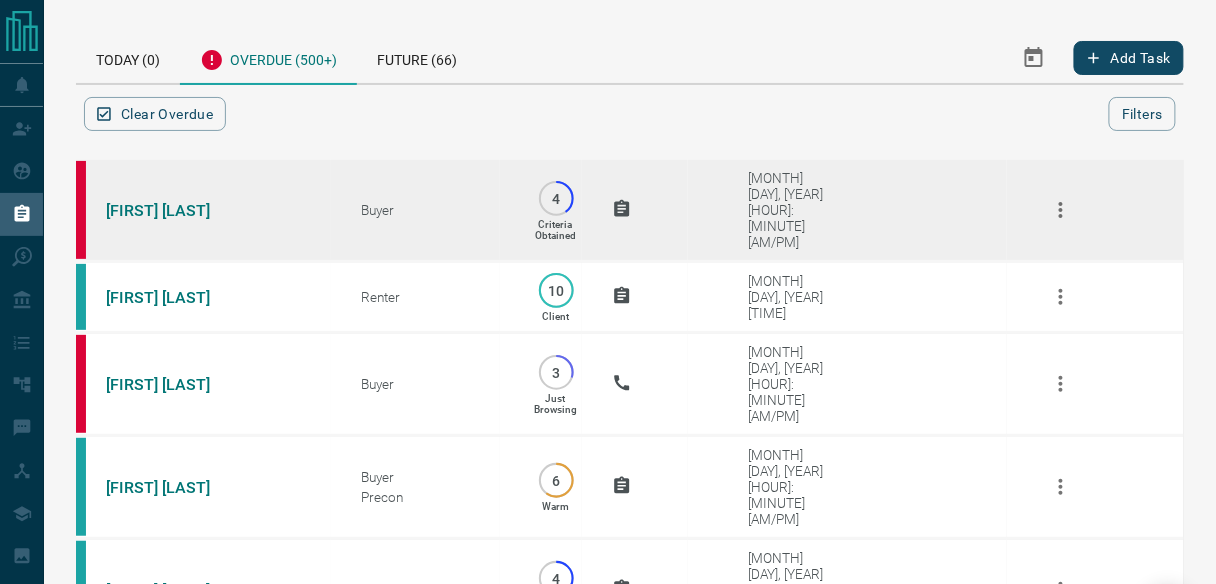 click on "[MONTH] [DAY], [YEAR] [HOUR]:[MINUTE] [AM/PM]" at bounding box center [847, 210] 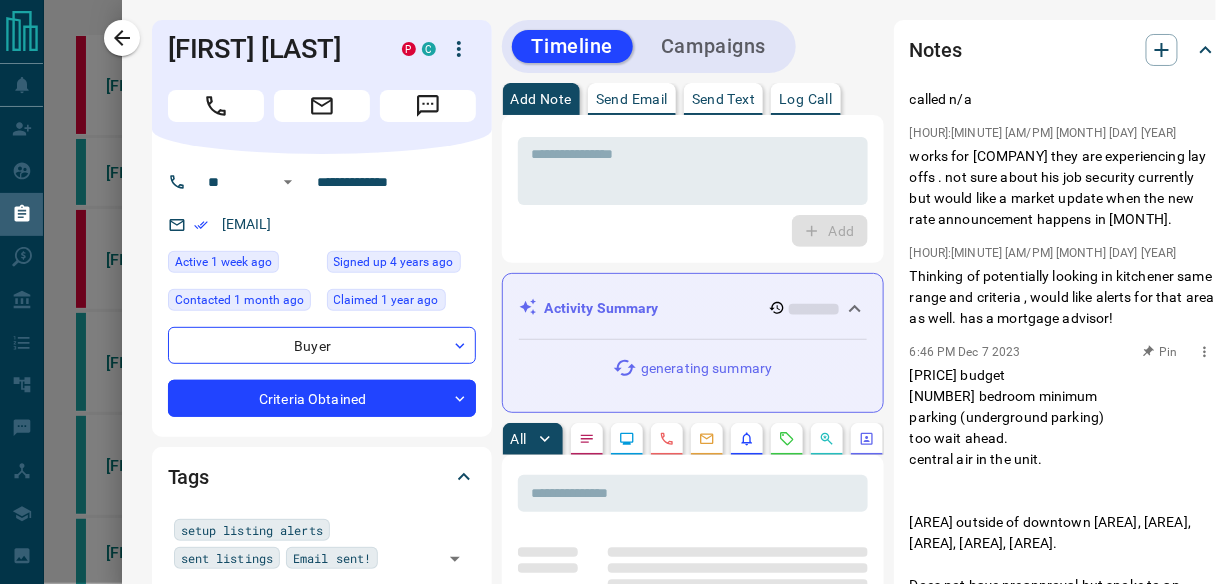 scroll, scrollTop: 33, scrollLeft: 0, axis: vertical 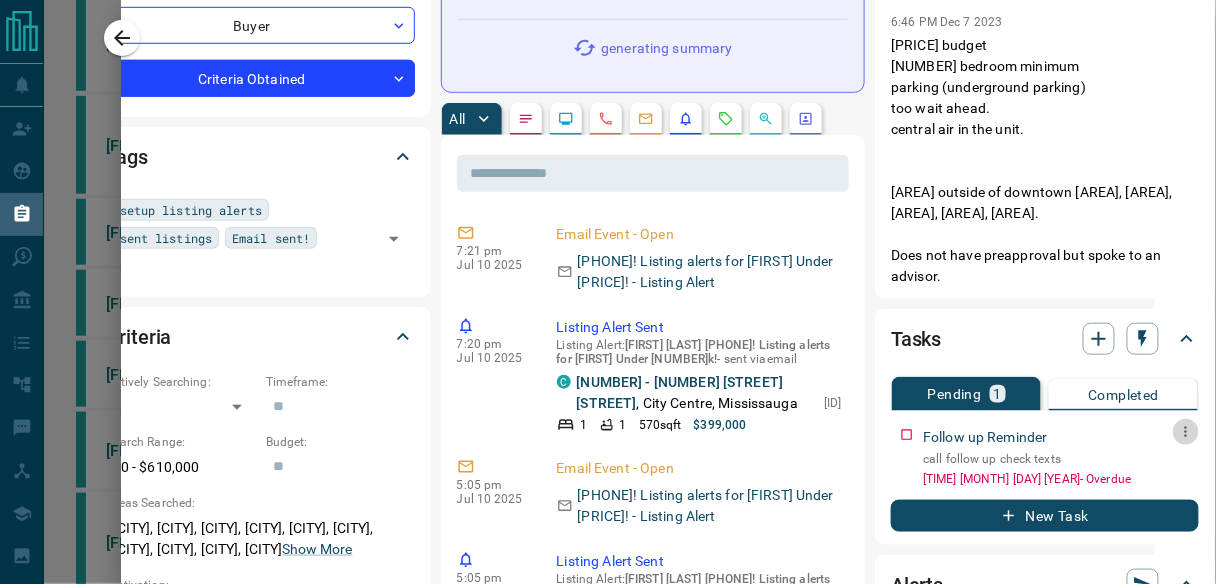 click 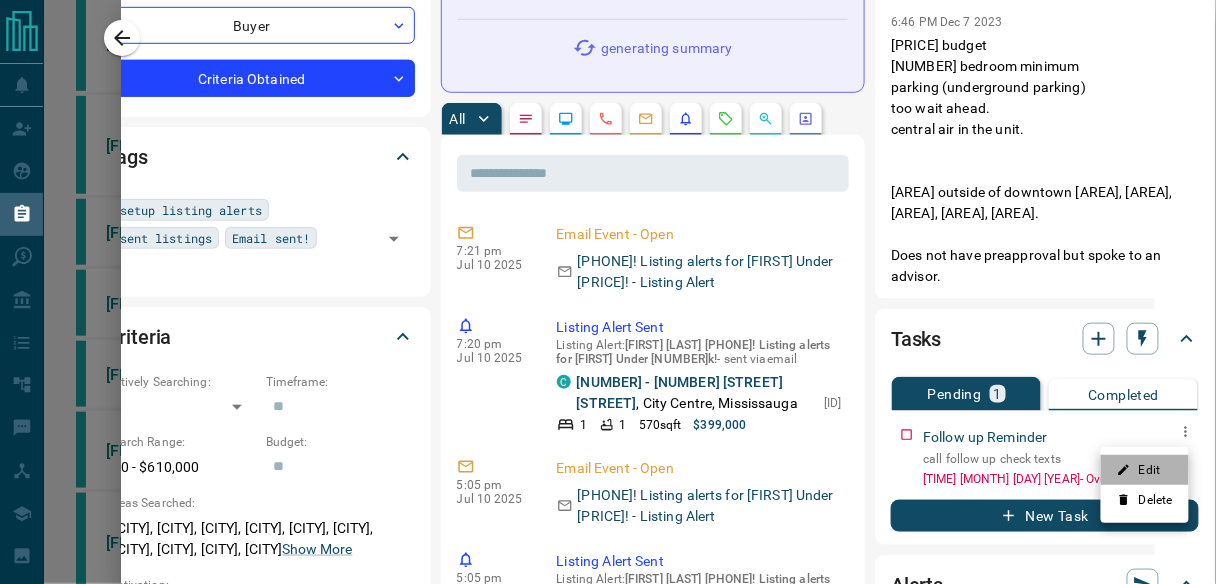 click on "Edit" at bounding box center (1145, 470) 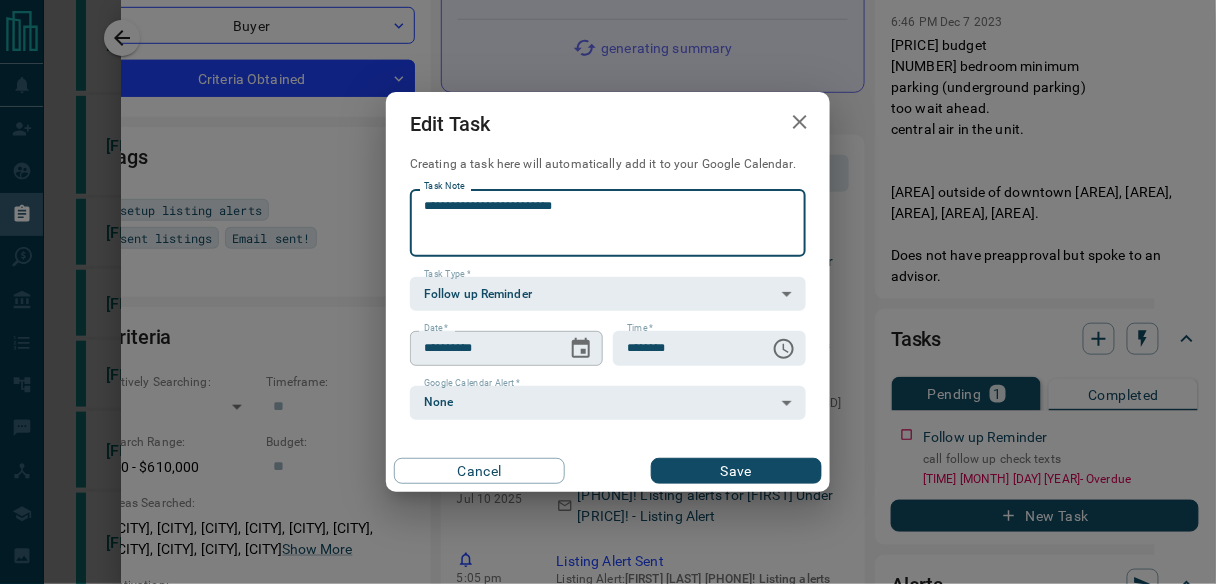 click 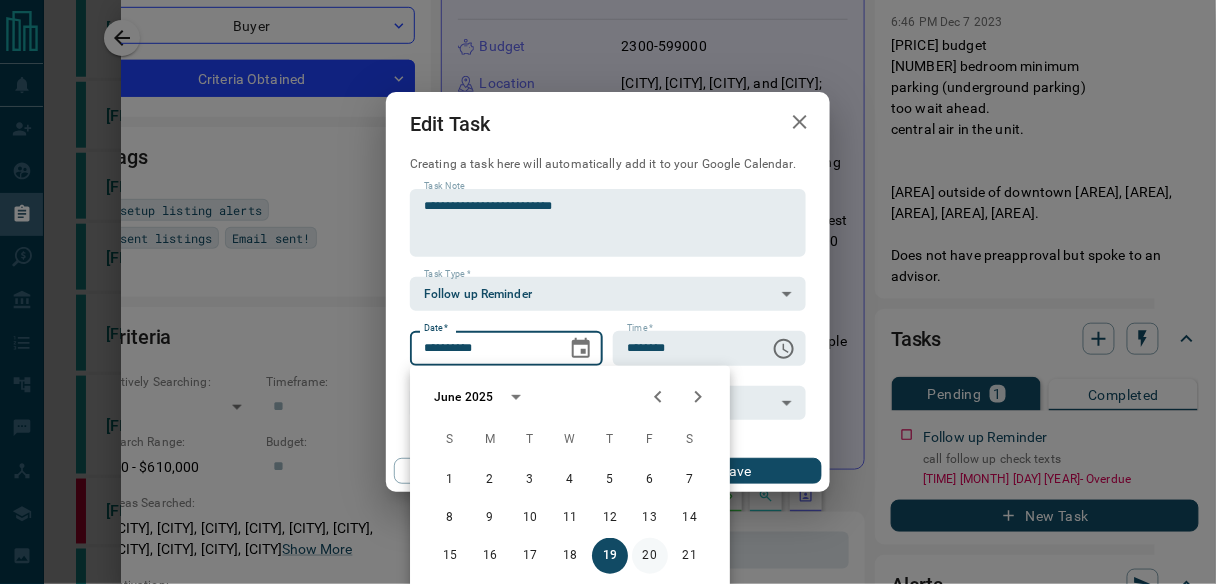 scroll, scrollTop: 480, scrollLeft: 0, axis: vertical 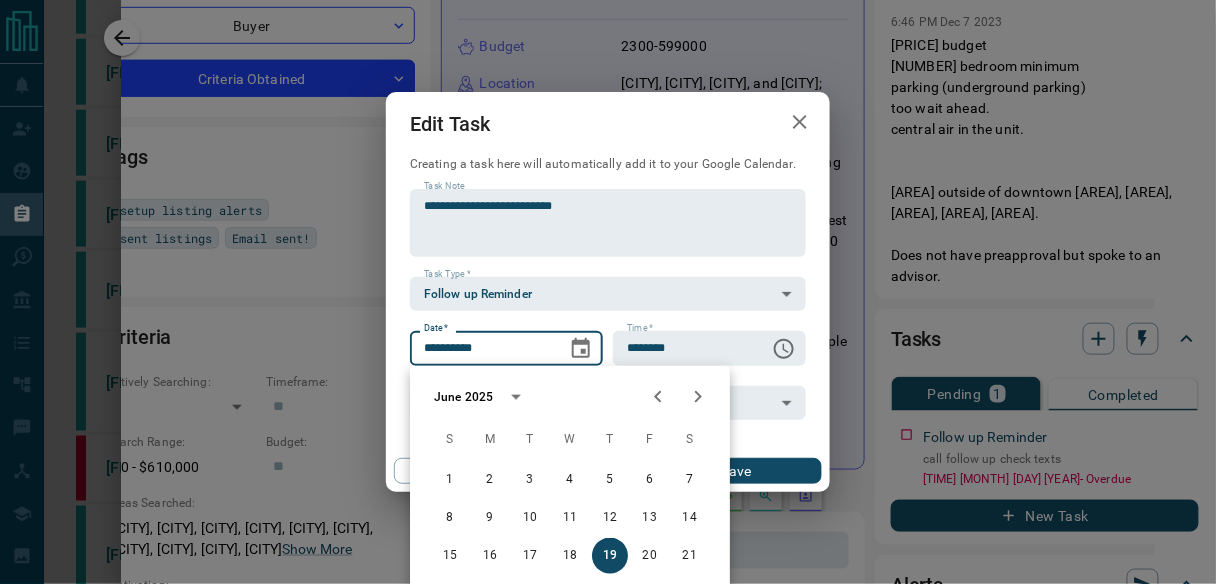 click 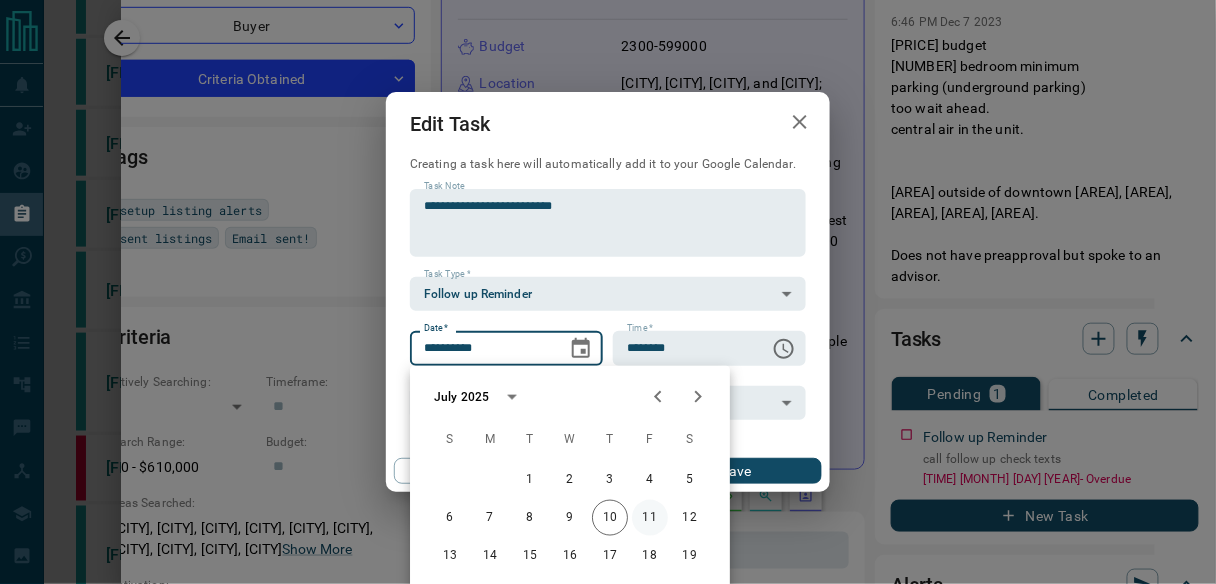 click on "11" at bounding box center (650, 518) 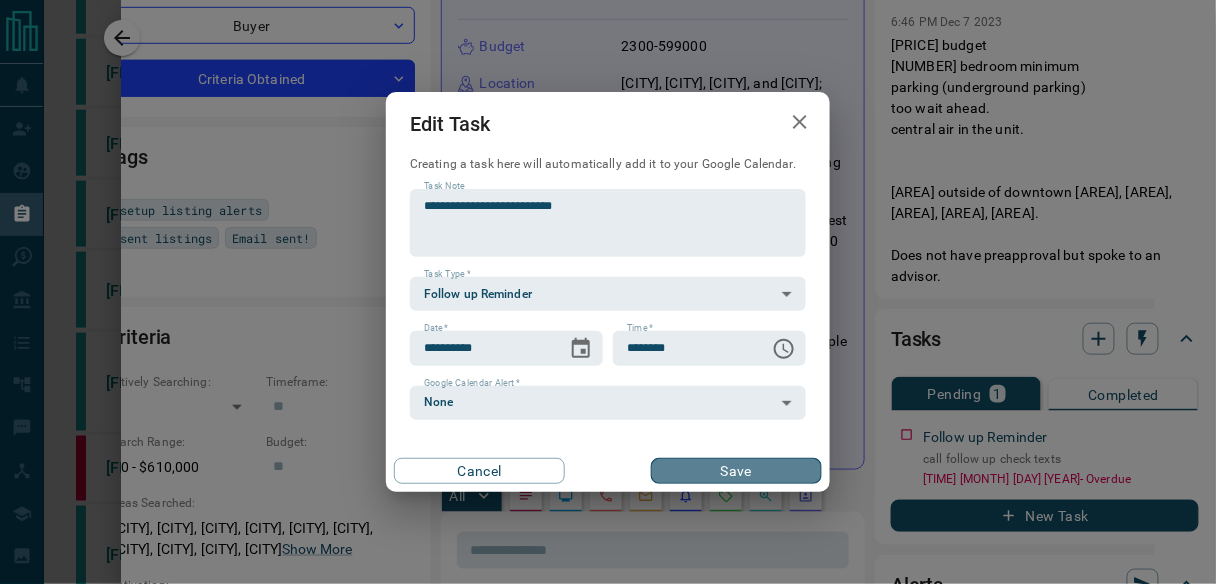 click on "Save" at bounding box center (736, 471) 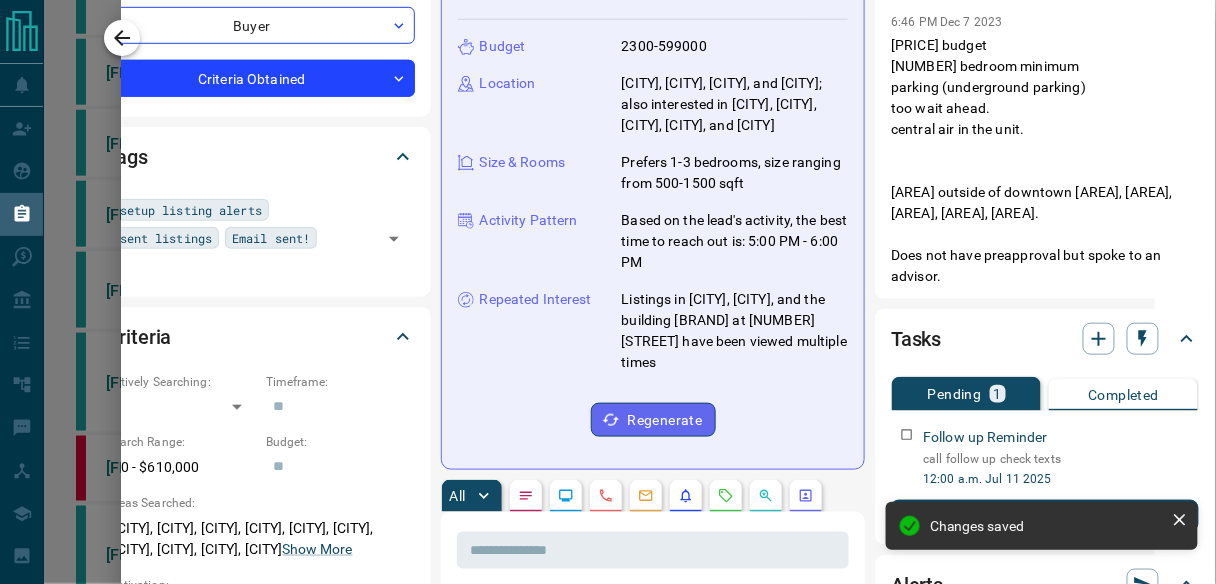 click 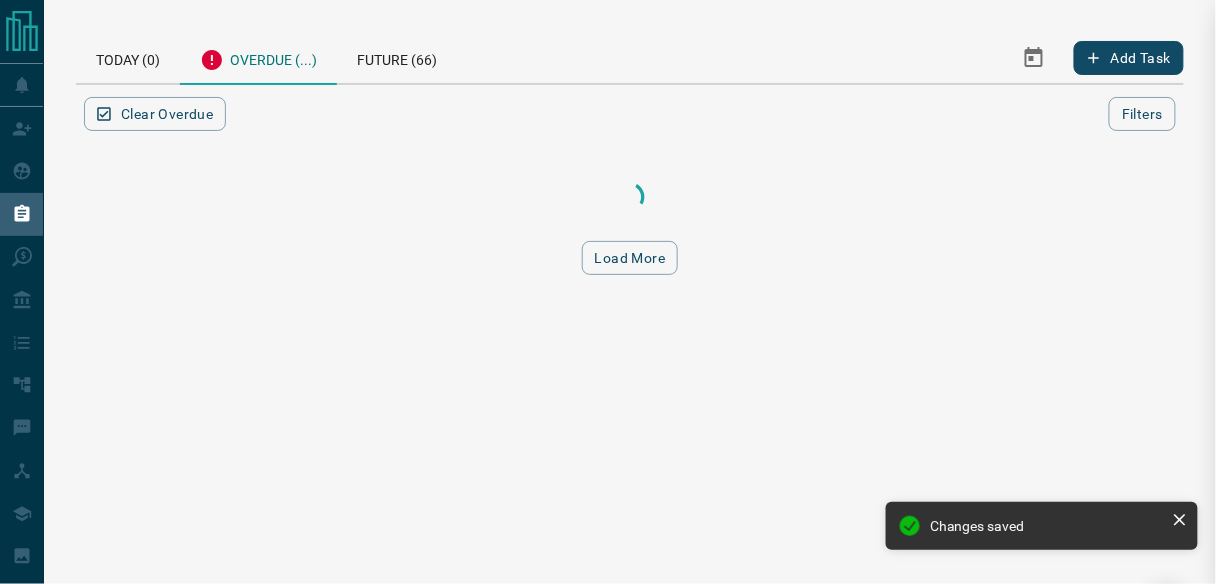 scroll, scrollTop: 0, scrollLeft: 0, axis: both 